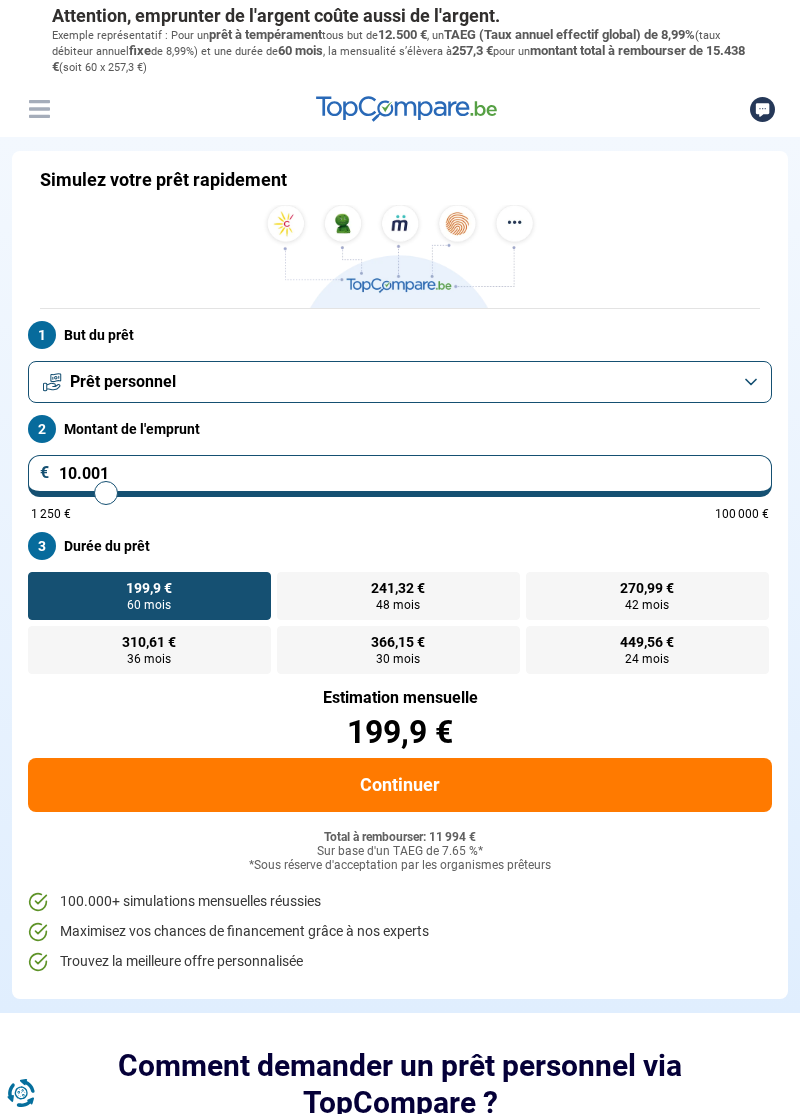scroll, scrollTop: 0, scrollLeft: 0, axis: both 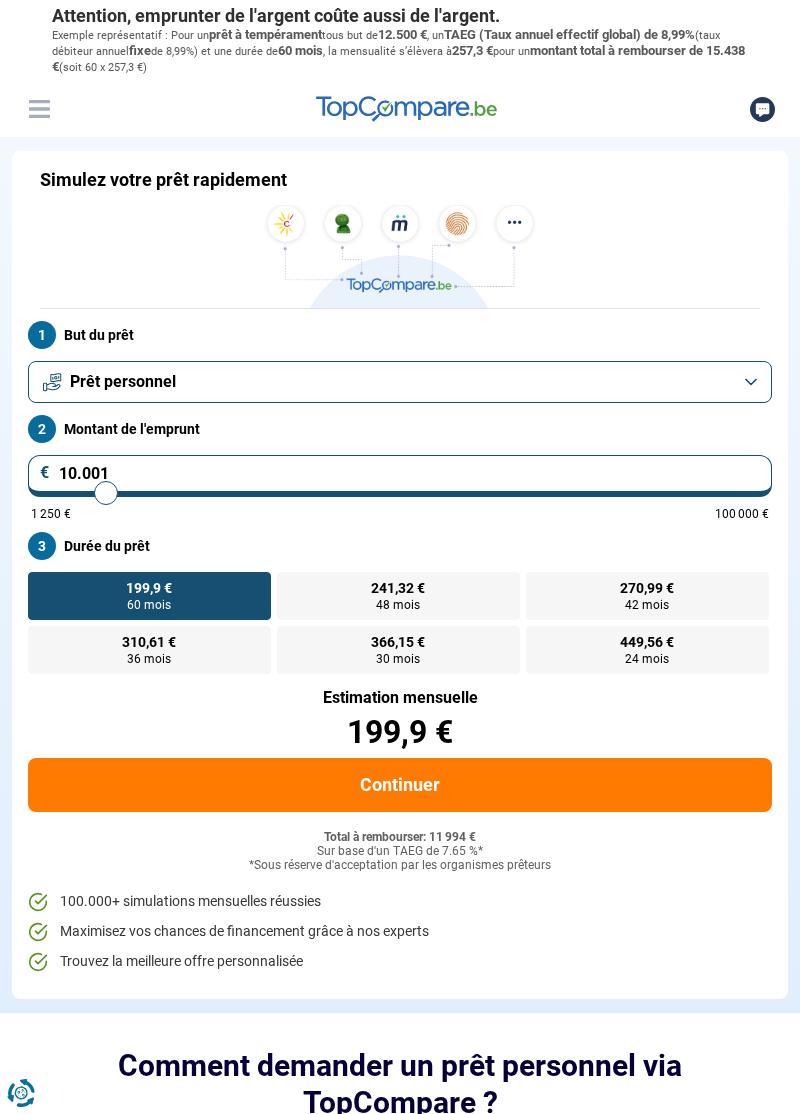 click on "Prêt personnel" at bounding box center [400, 382] 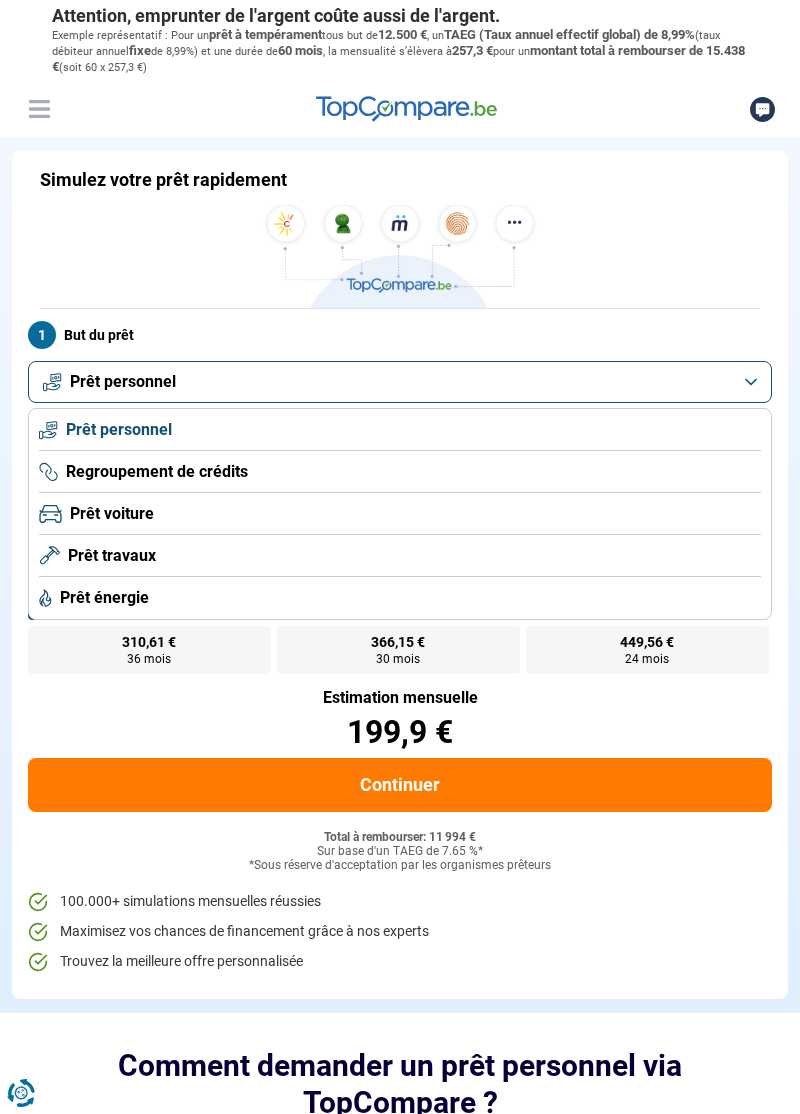 click on "Prêt personnel" at bounding box center (119, 430) 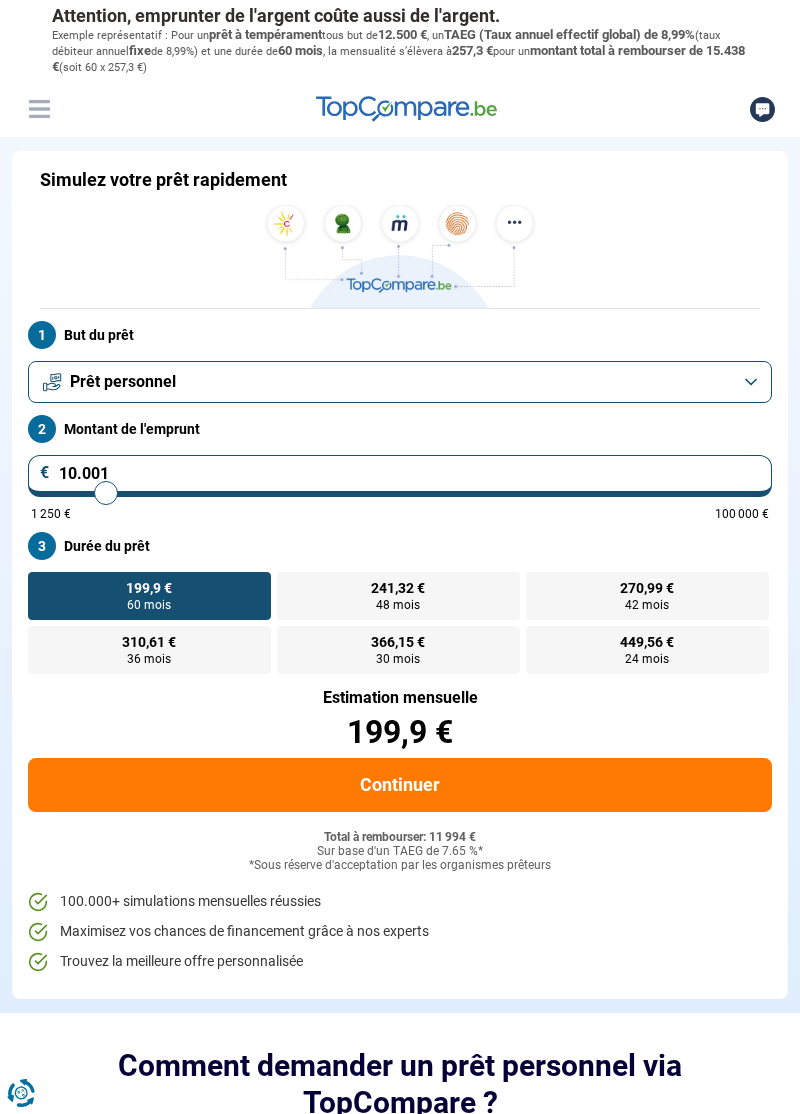 type on "12.250" 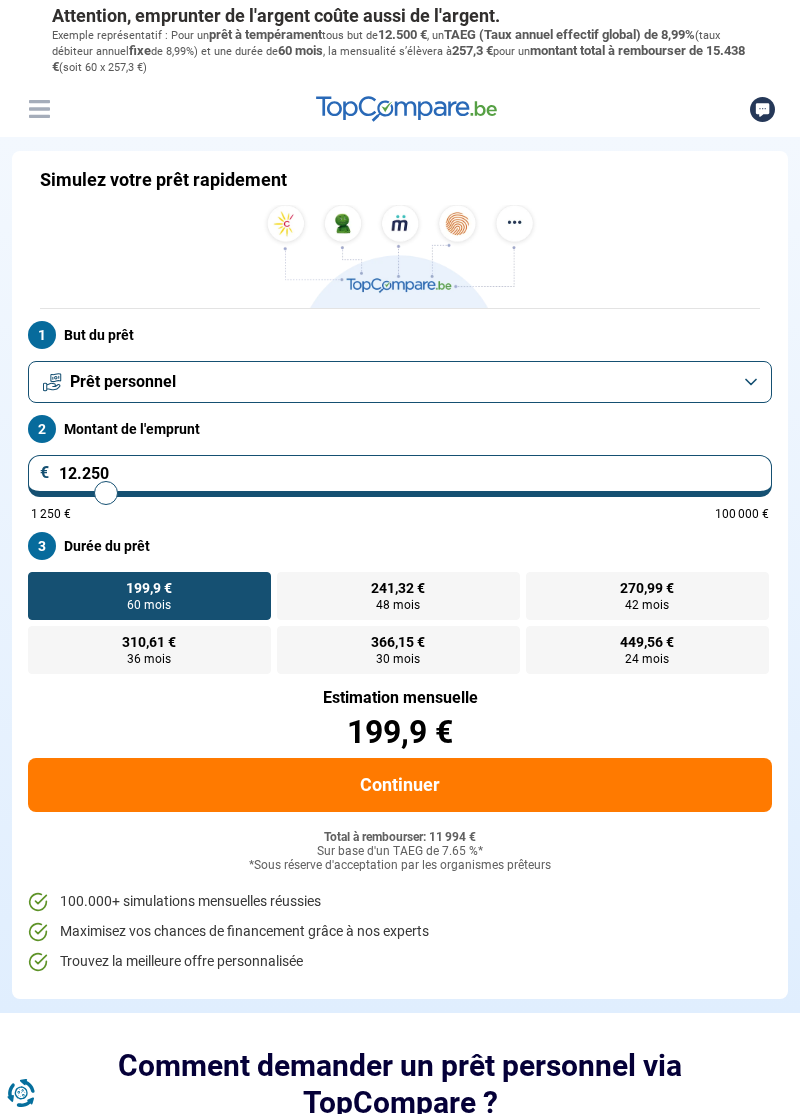 type on "12250" 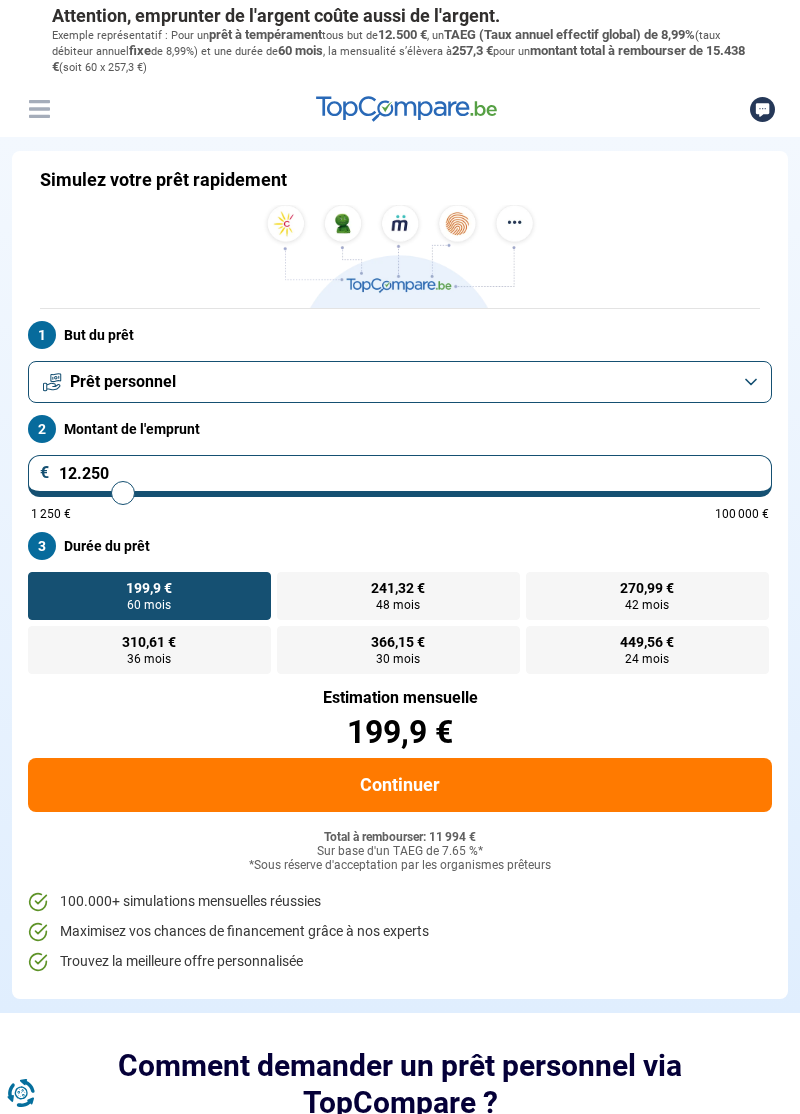 type on "14.000" 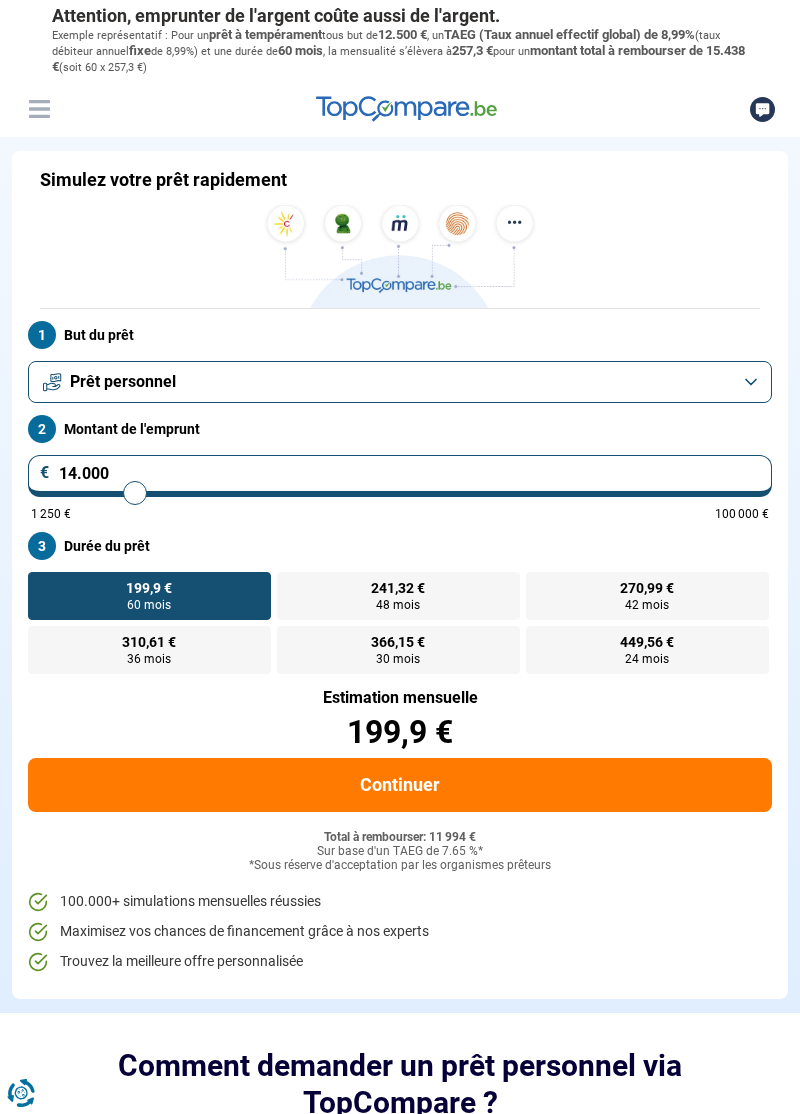 type on "14.500" 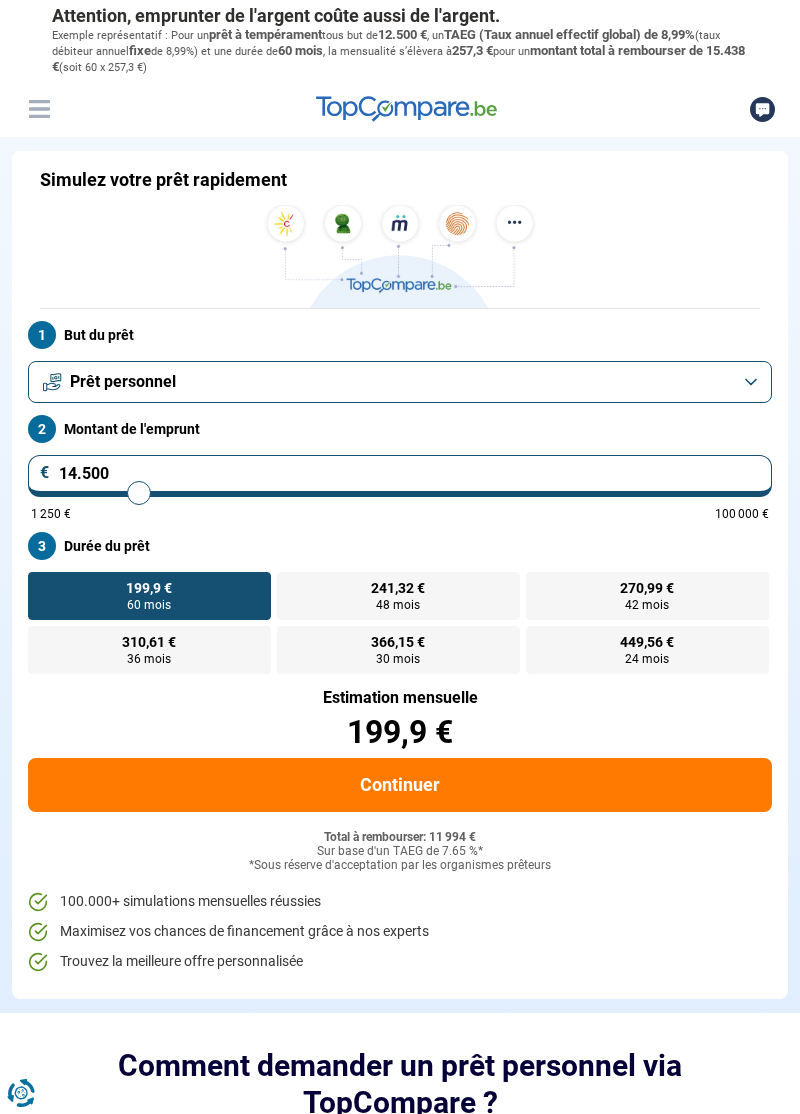 type on "15.000" 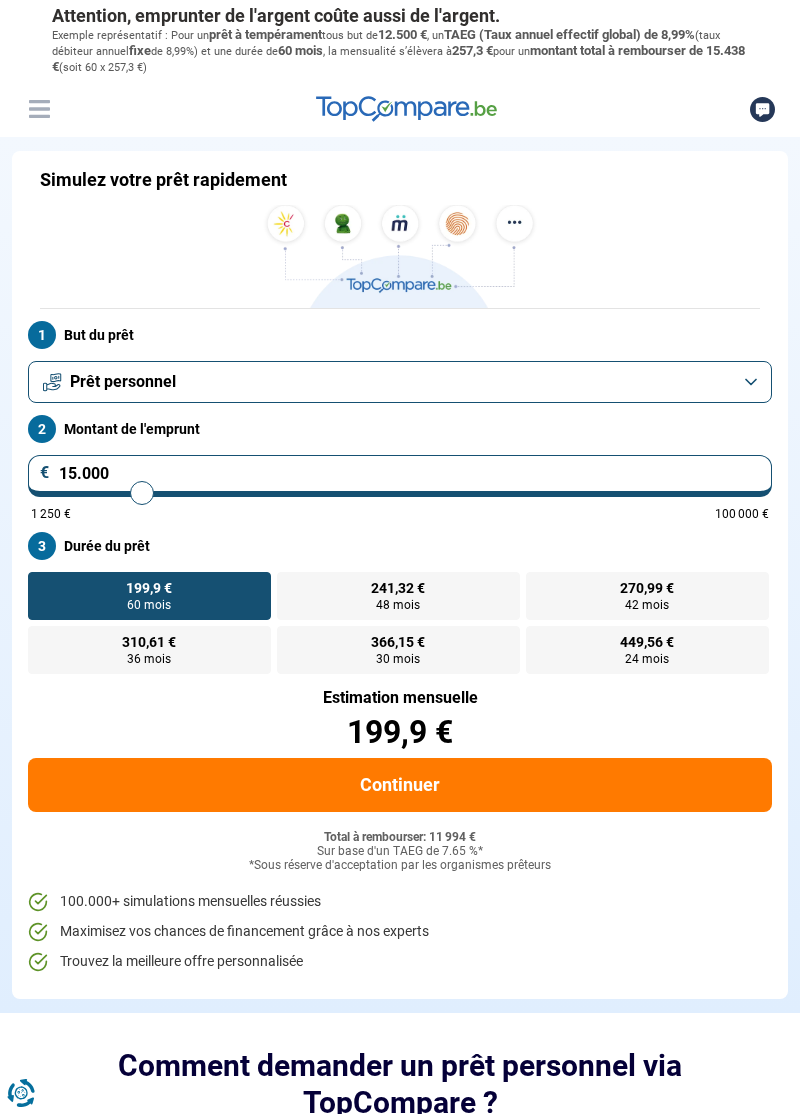 type on "15.250" 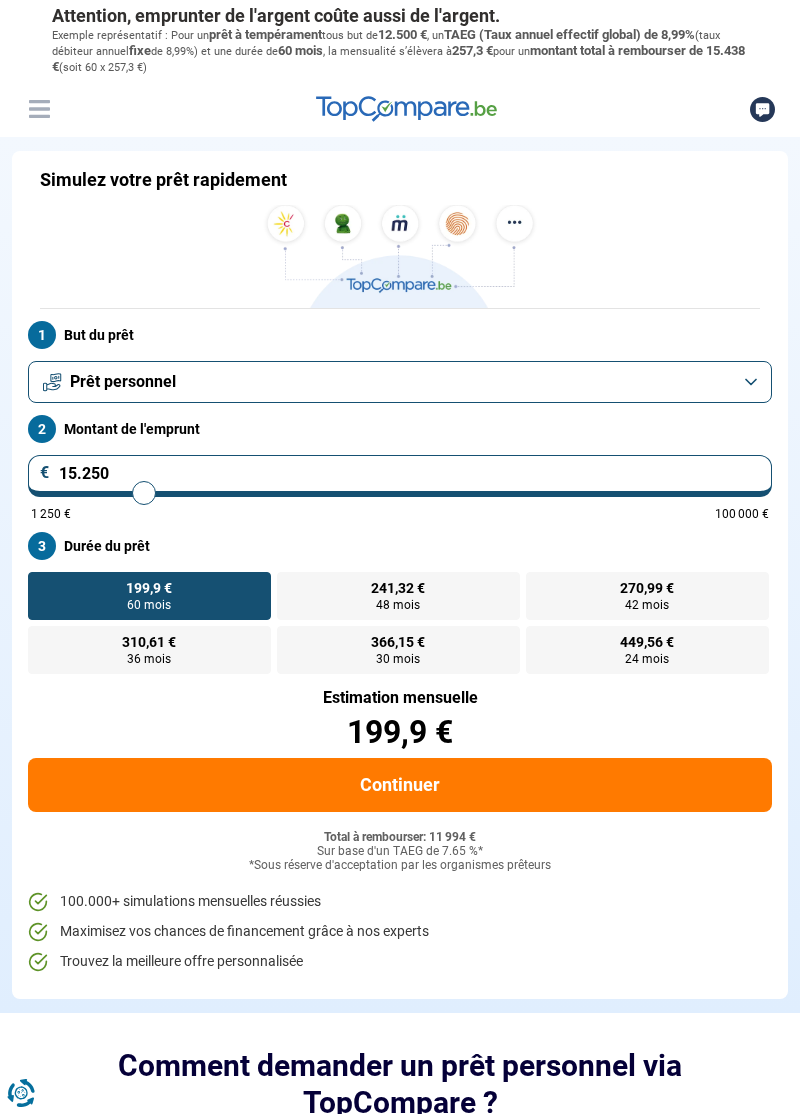type on "15.750" 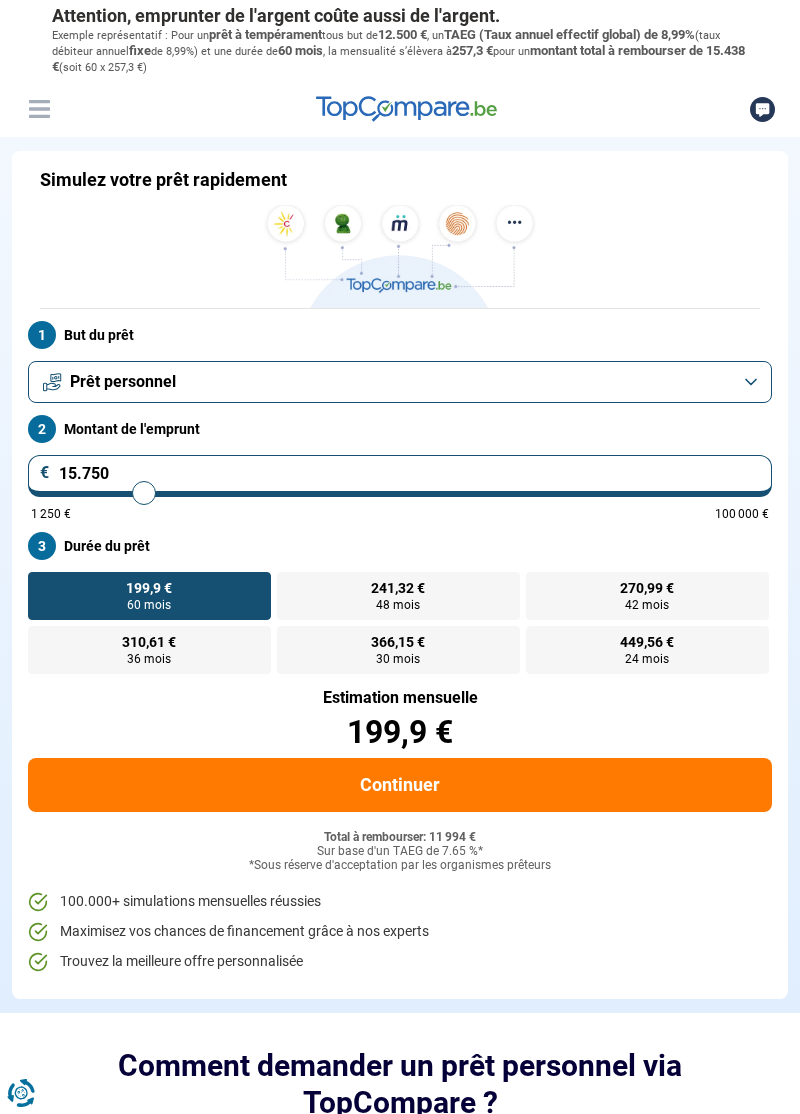 type on "15750" 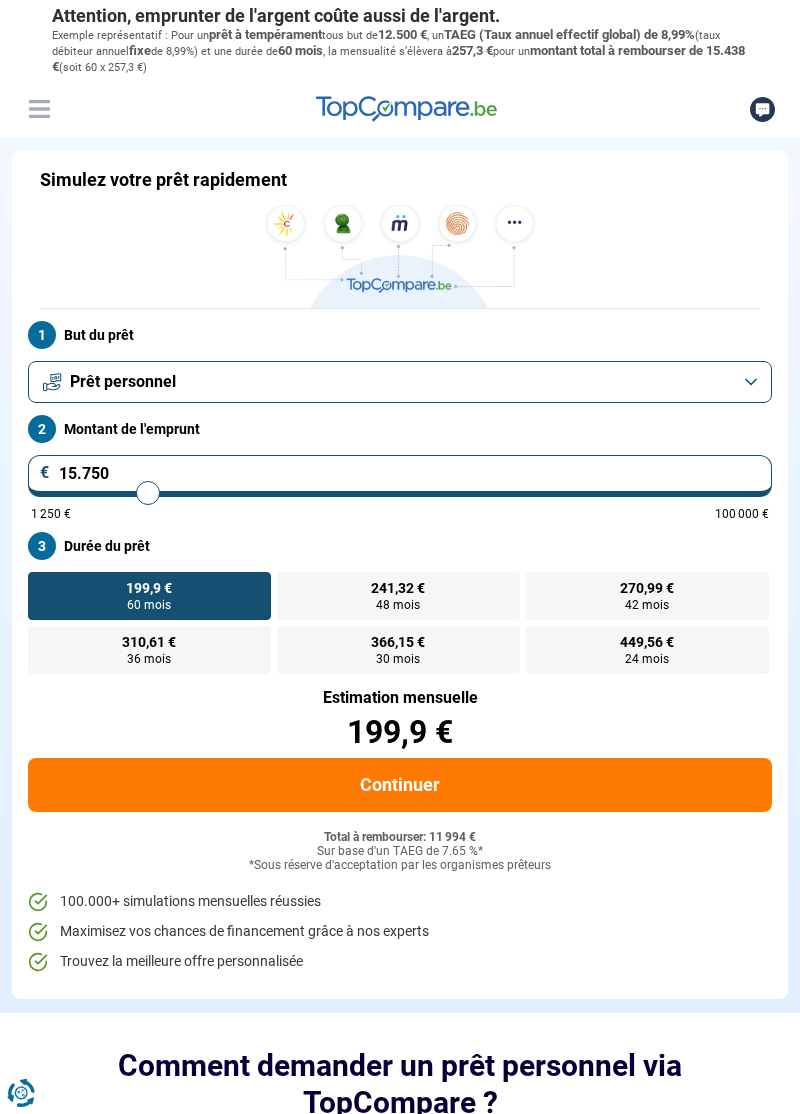type on "16.000" 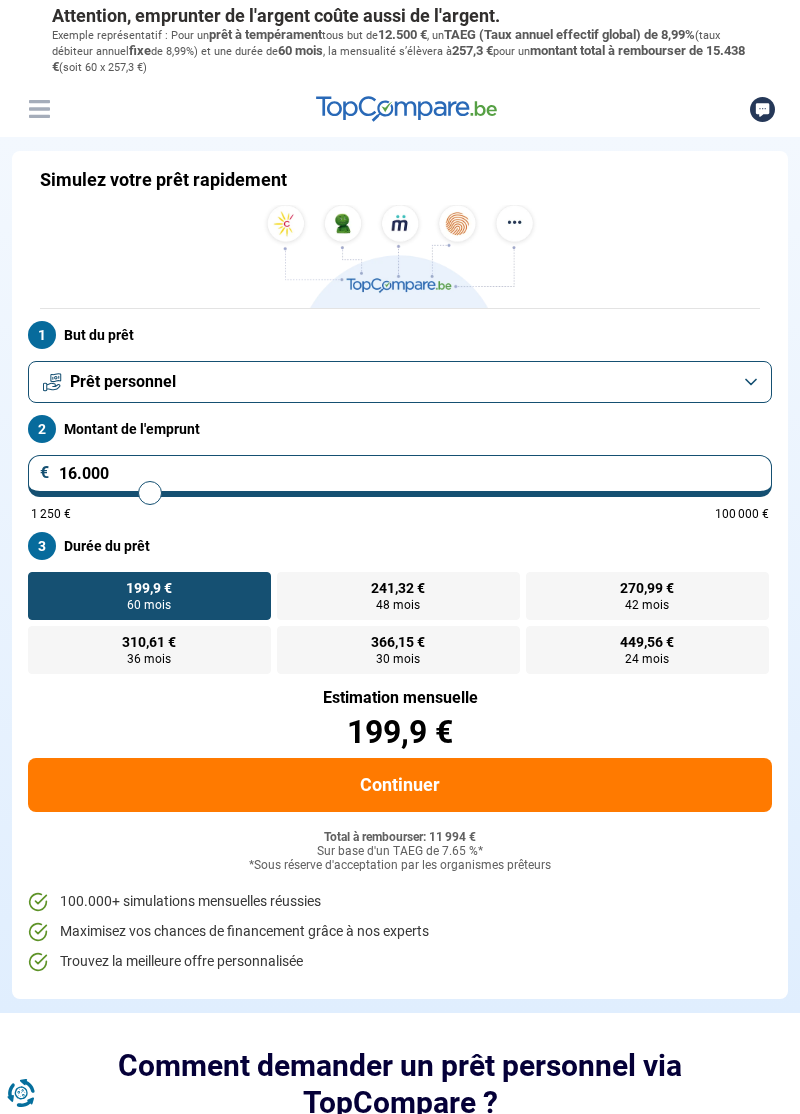 type on "16.250" 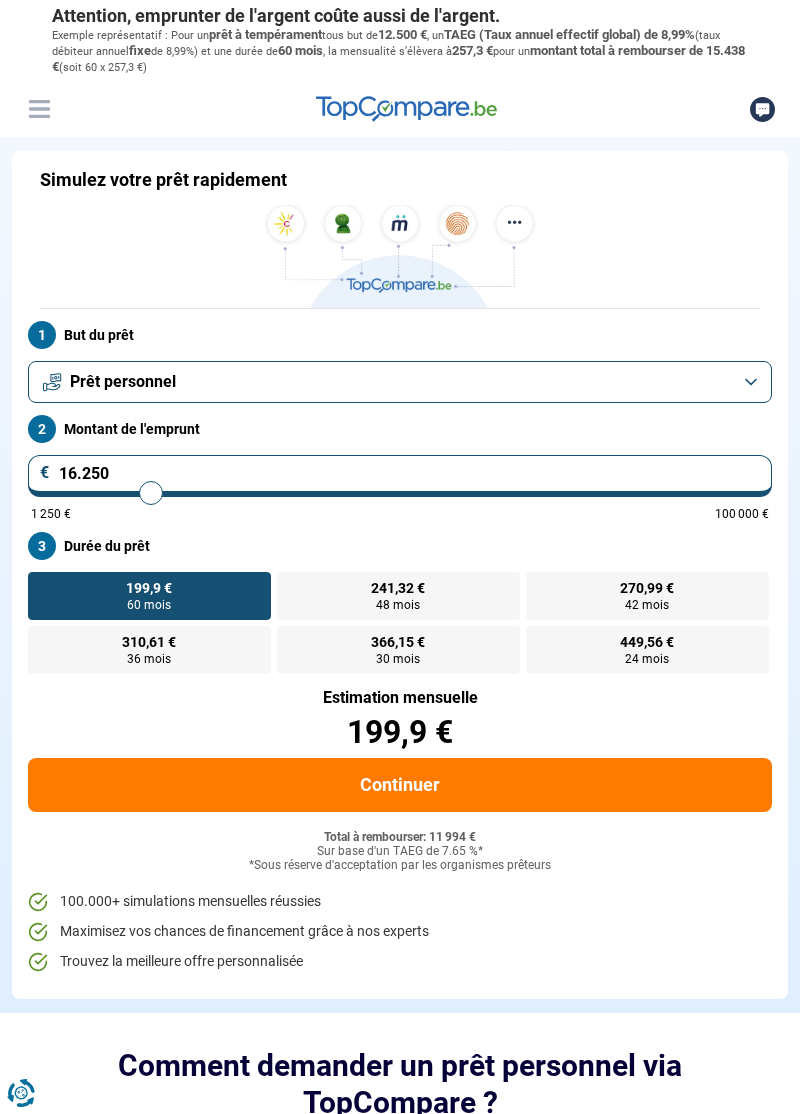 type on "16.500" 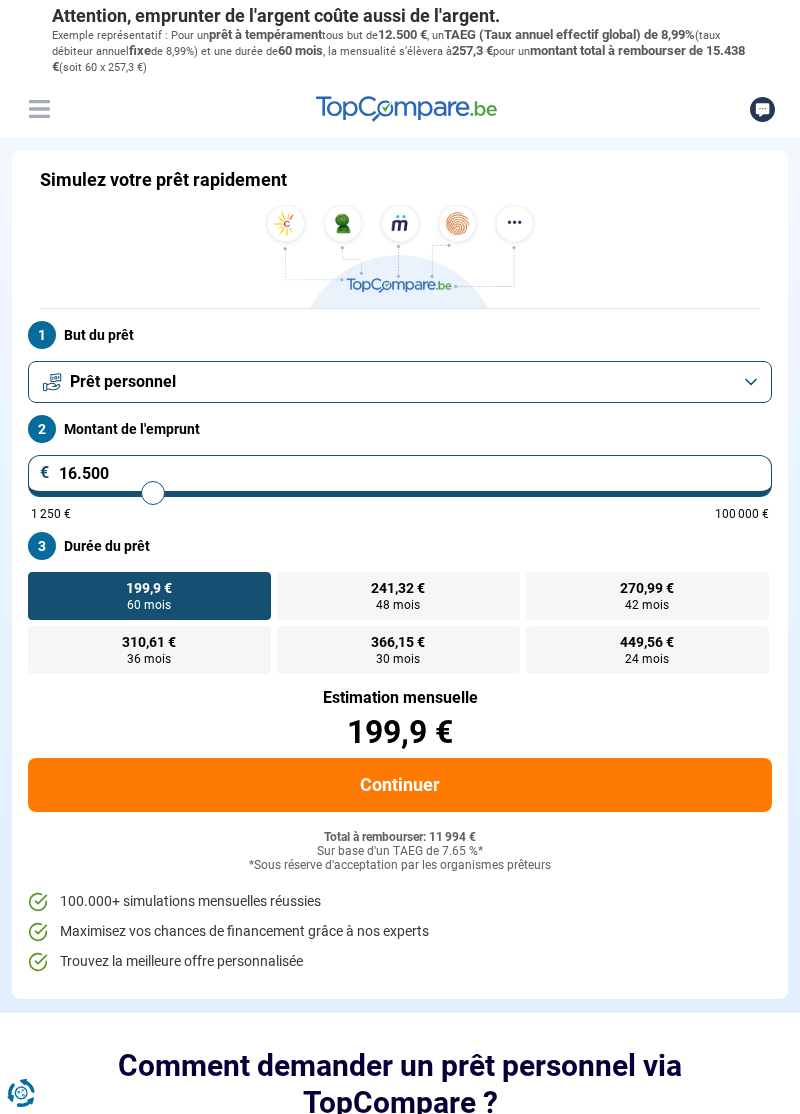 type on "16.750" 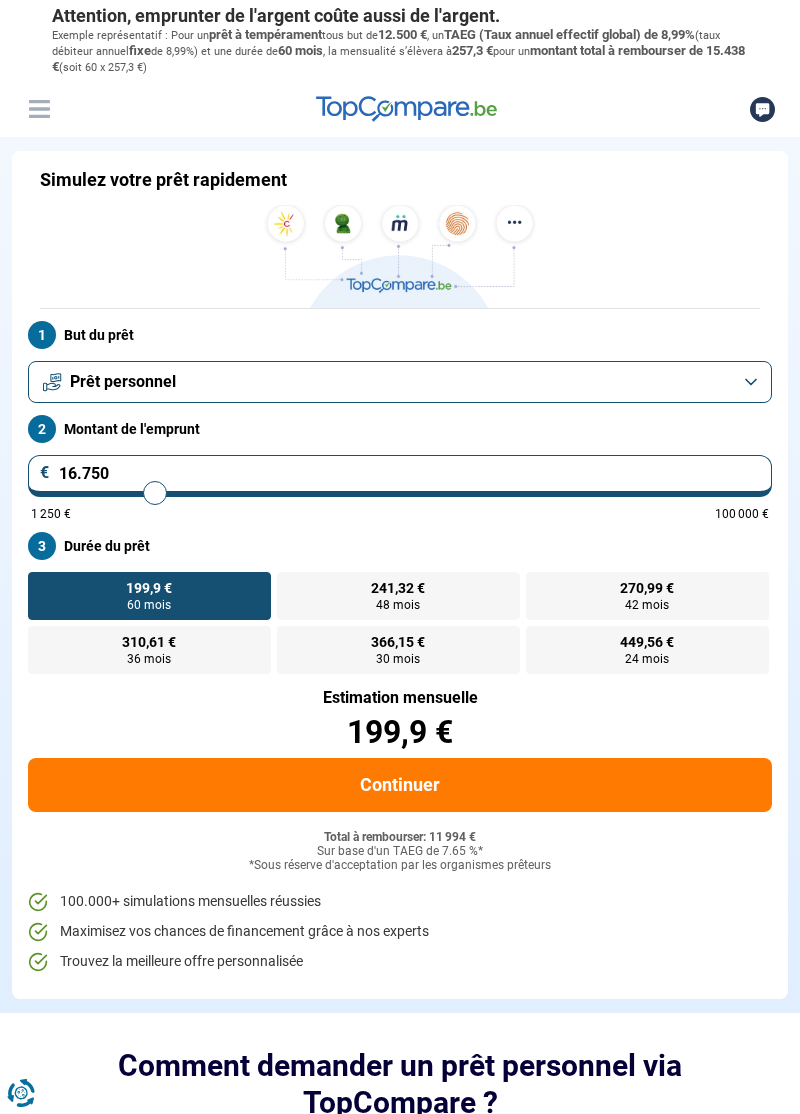 type on "17.000" 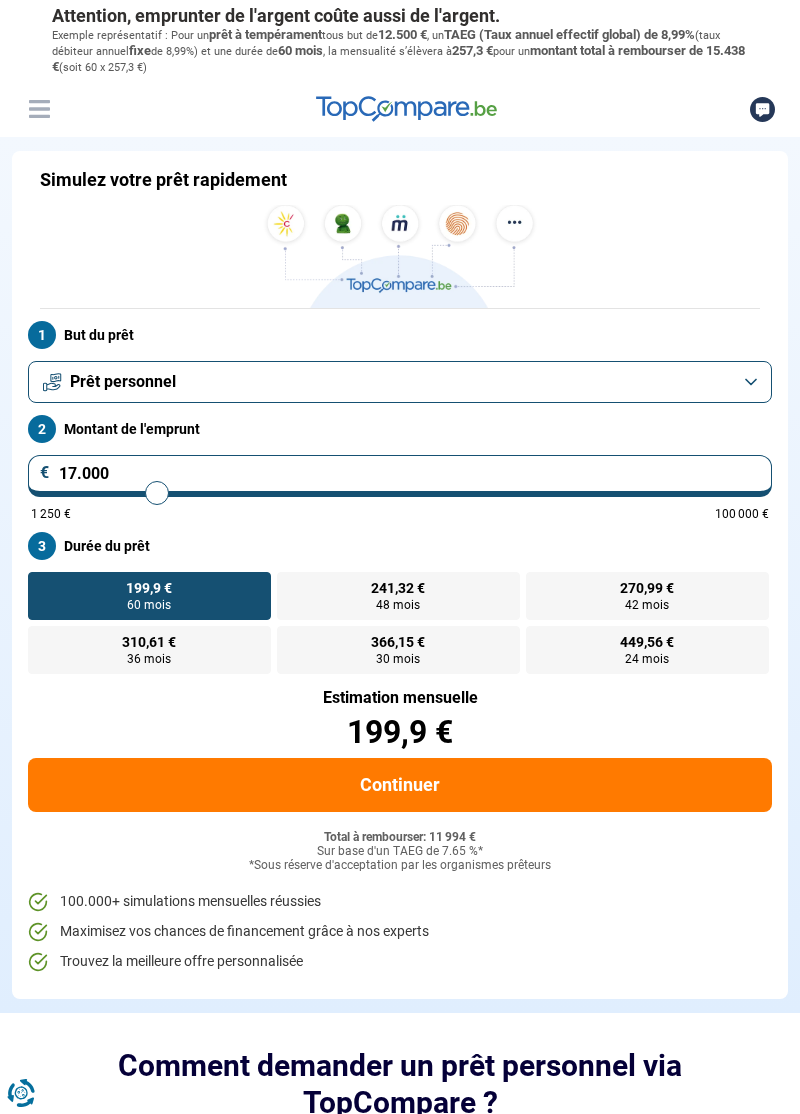 type on "17.250" 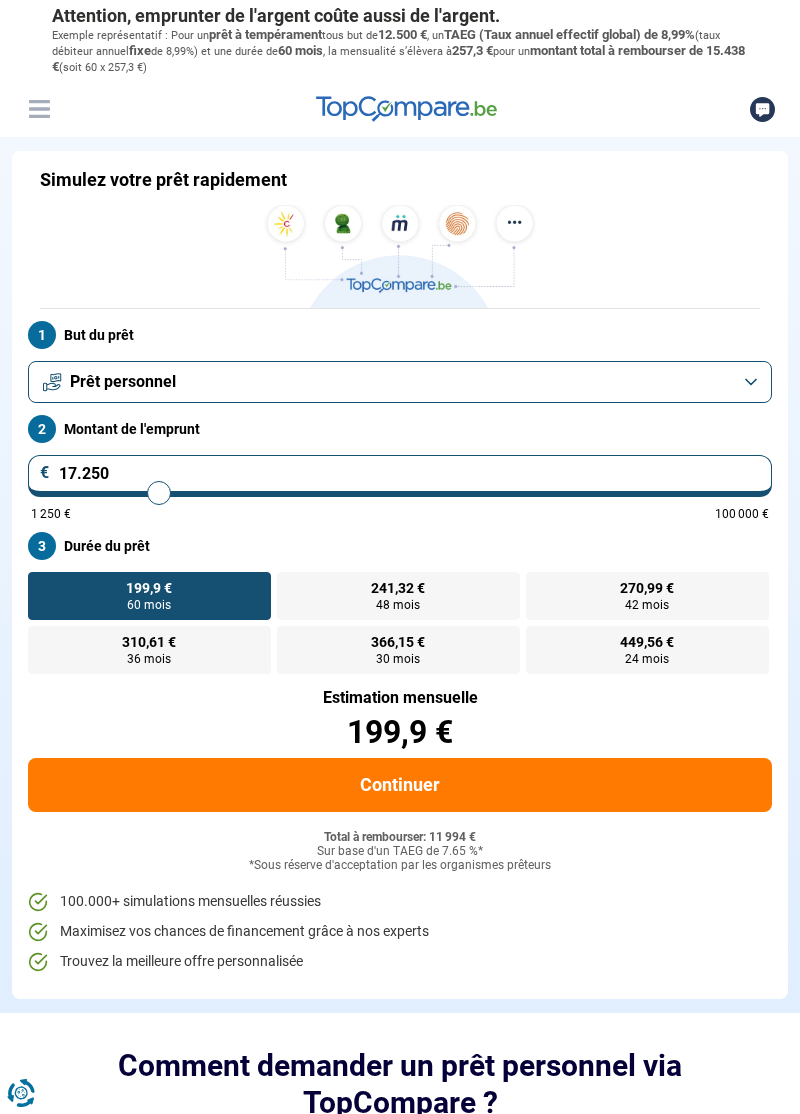 type on "17.500" 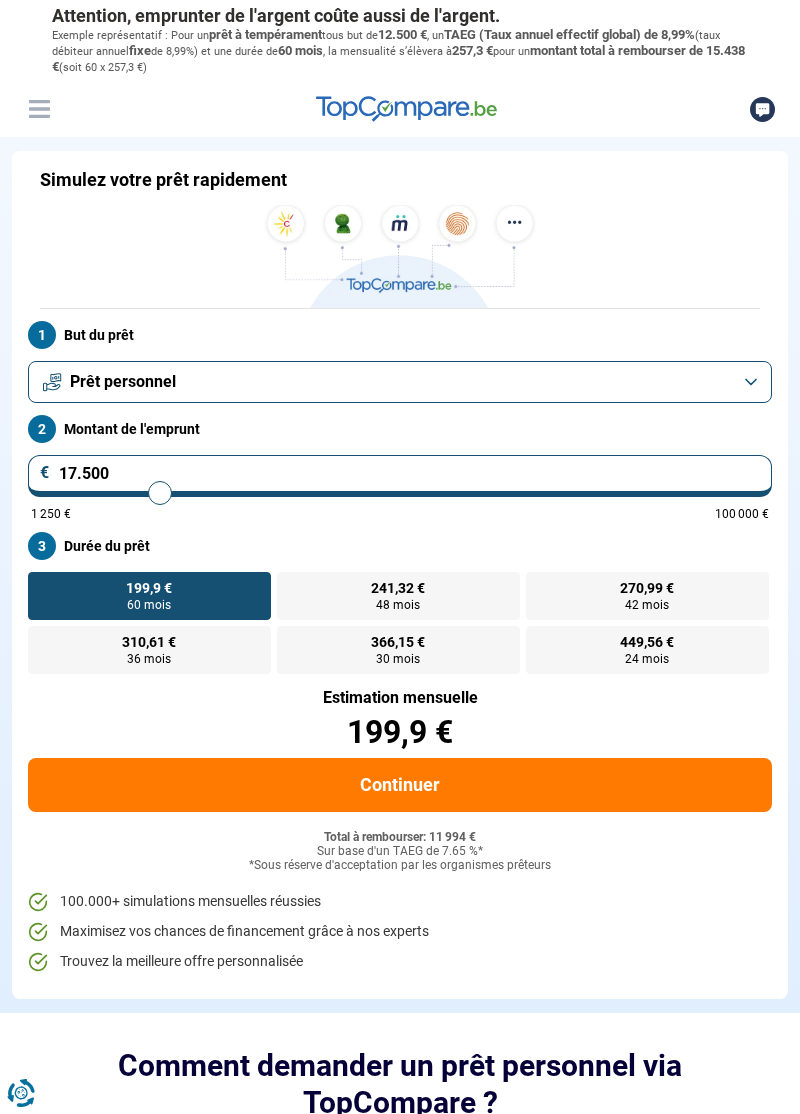 type on "17.750" 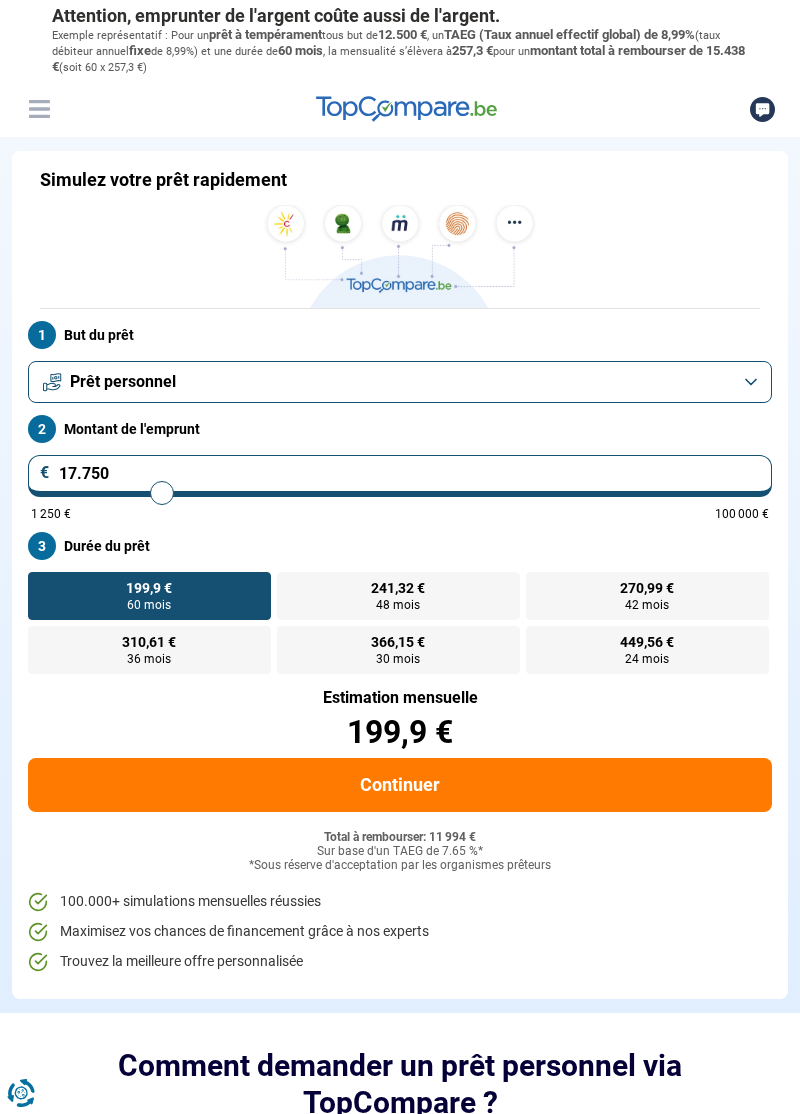 type on "18.000" 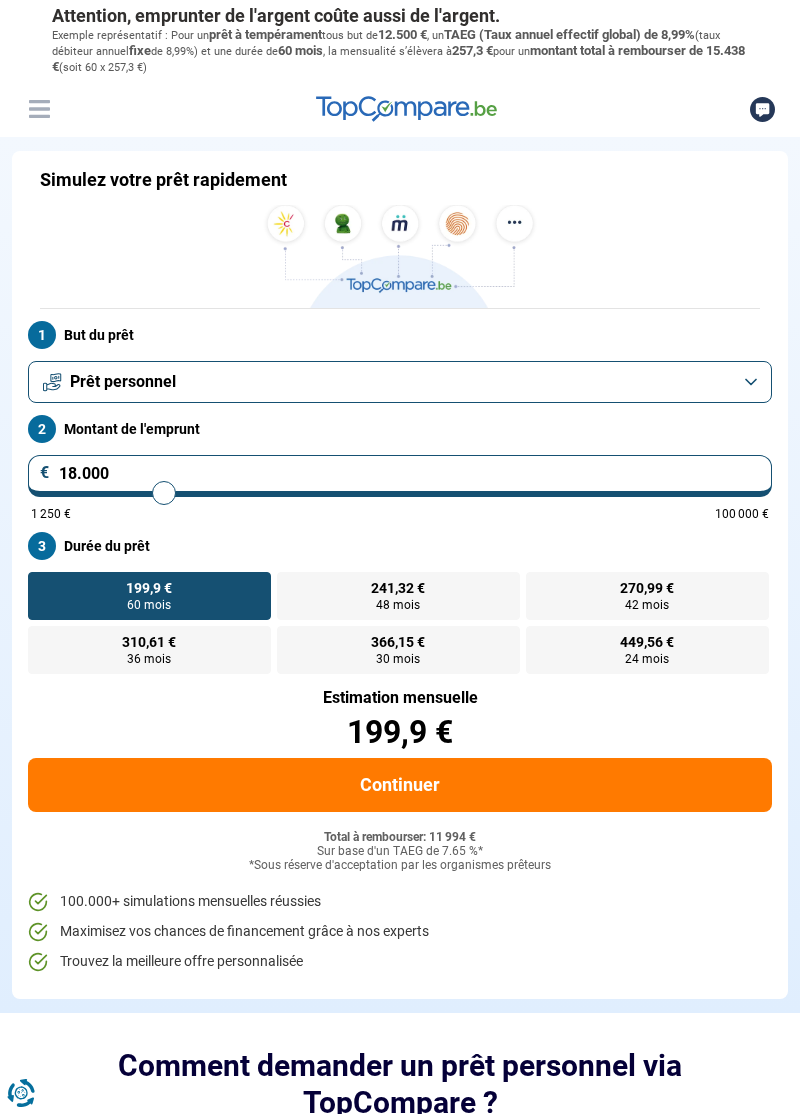 type on "18.250" 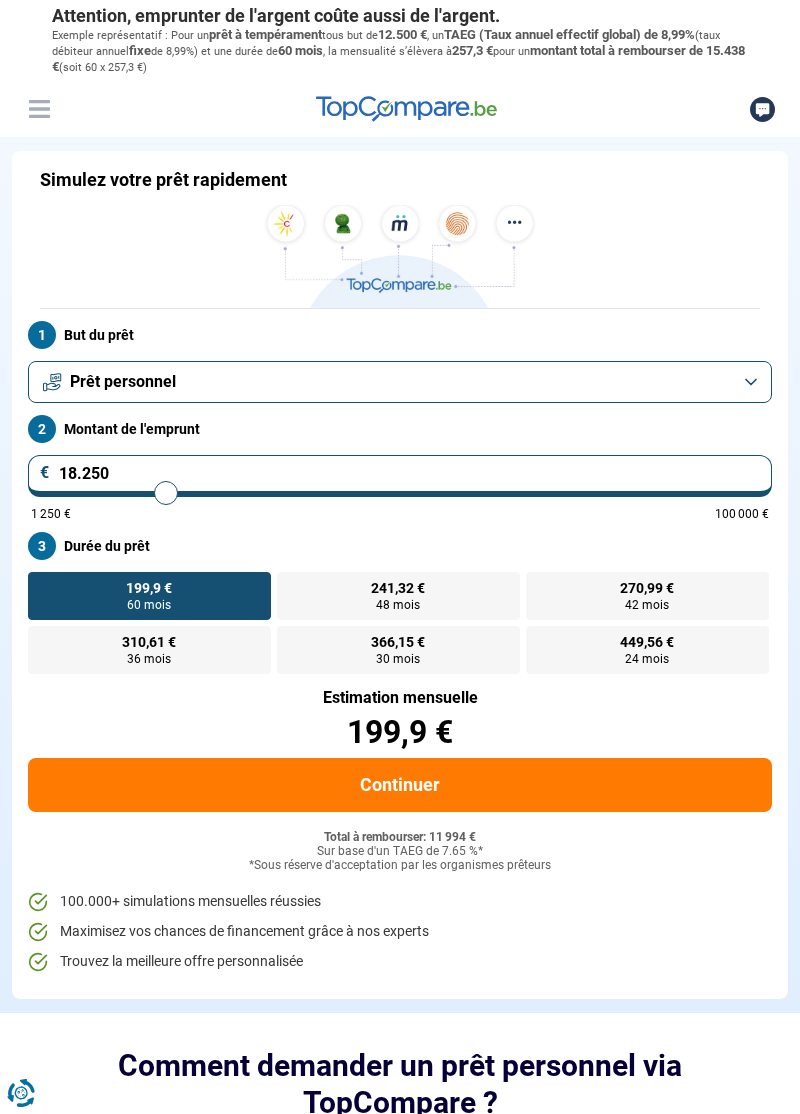 type on "18.500" 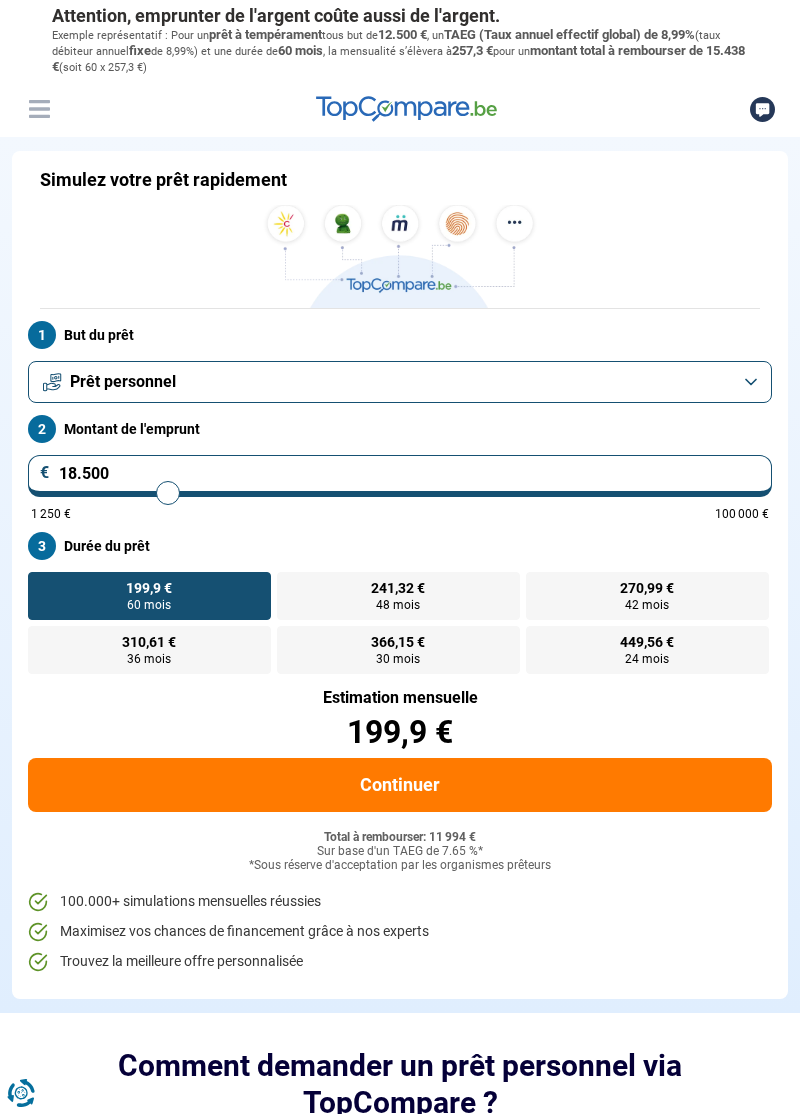 type on "18.750" 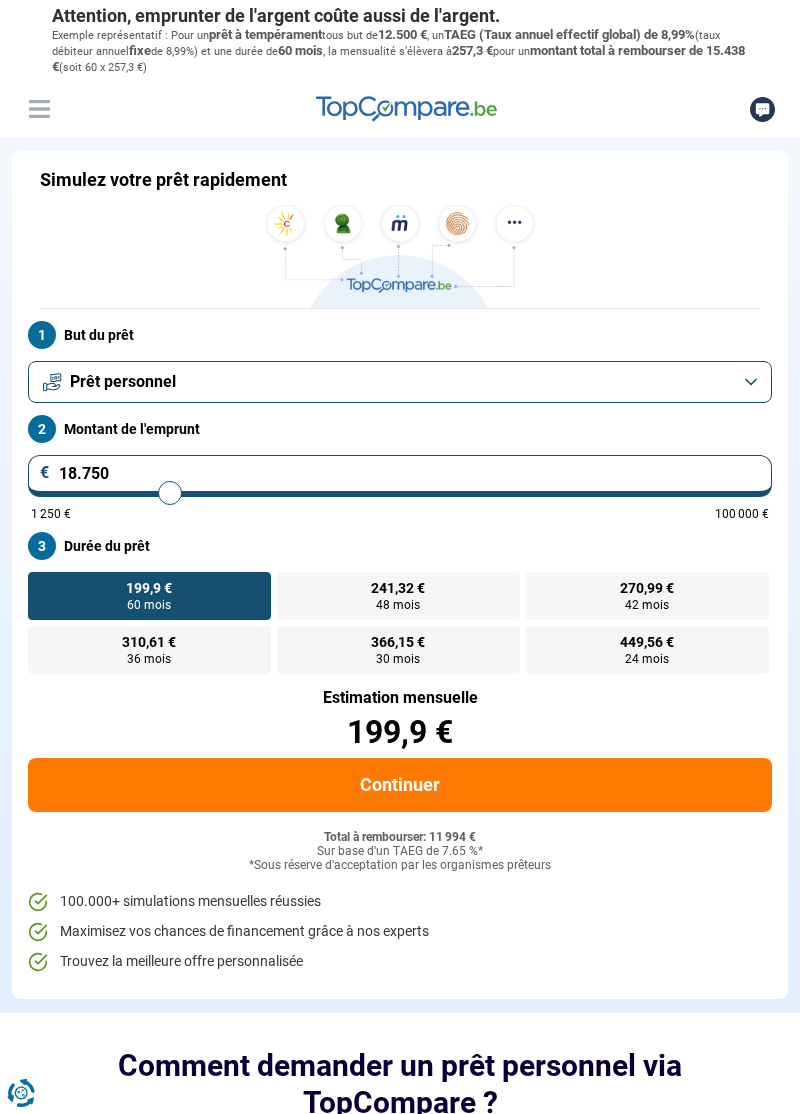 type on "19.000" 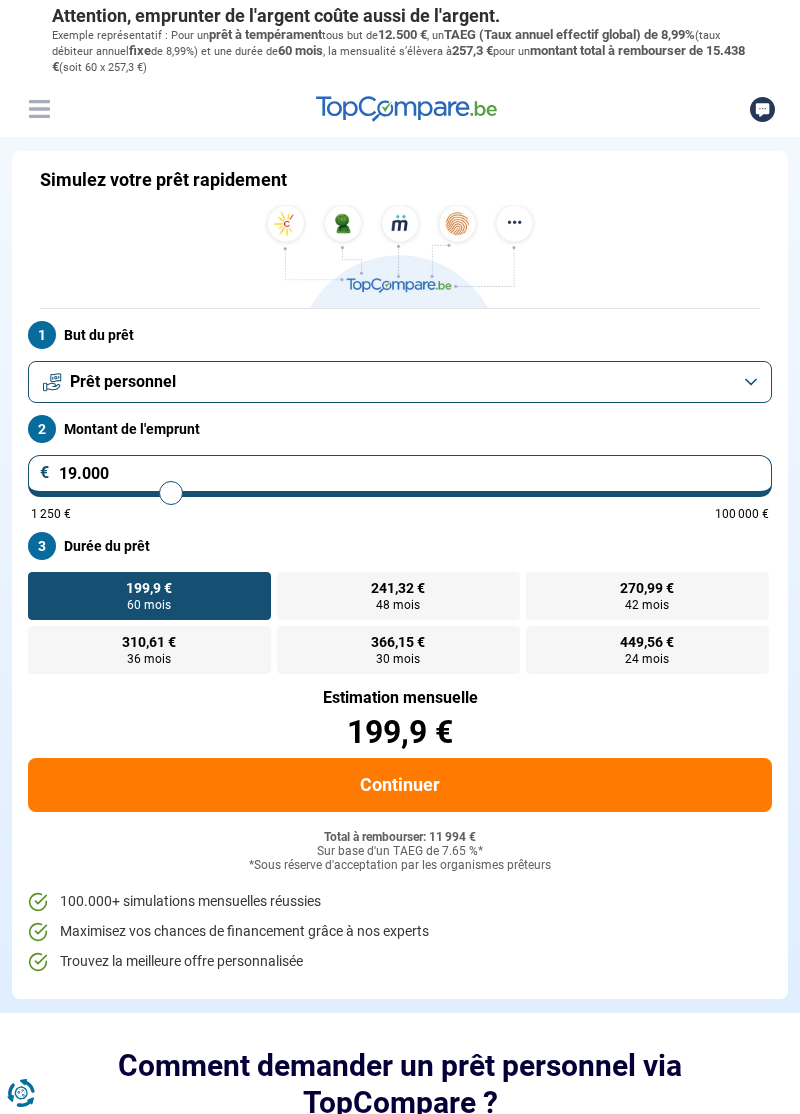 type on "19.250" 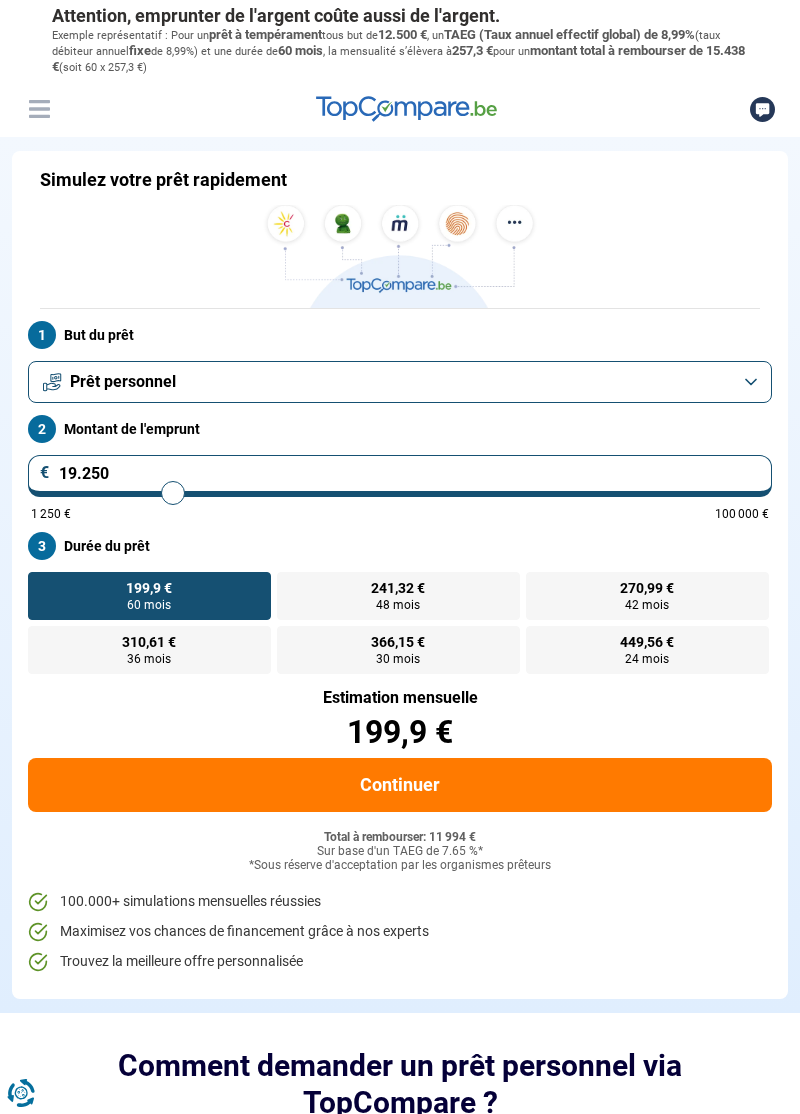 type on "19.500" 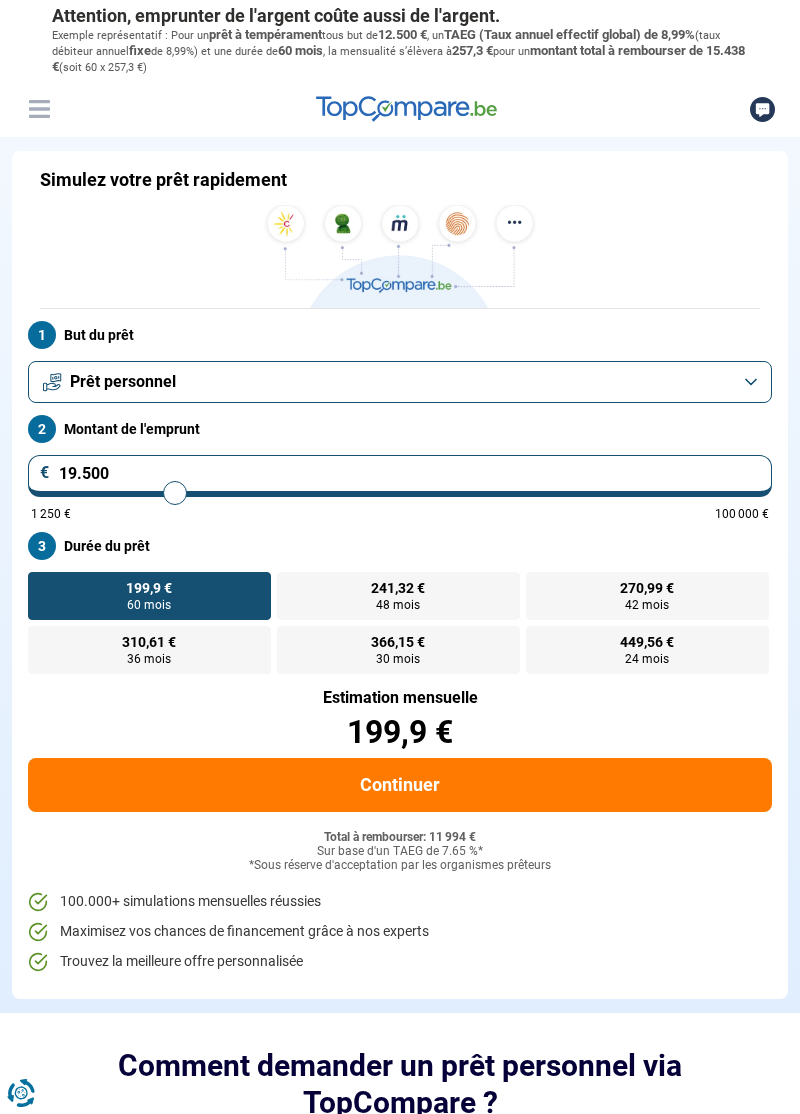 type on "19.750" 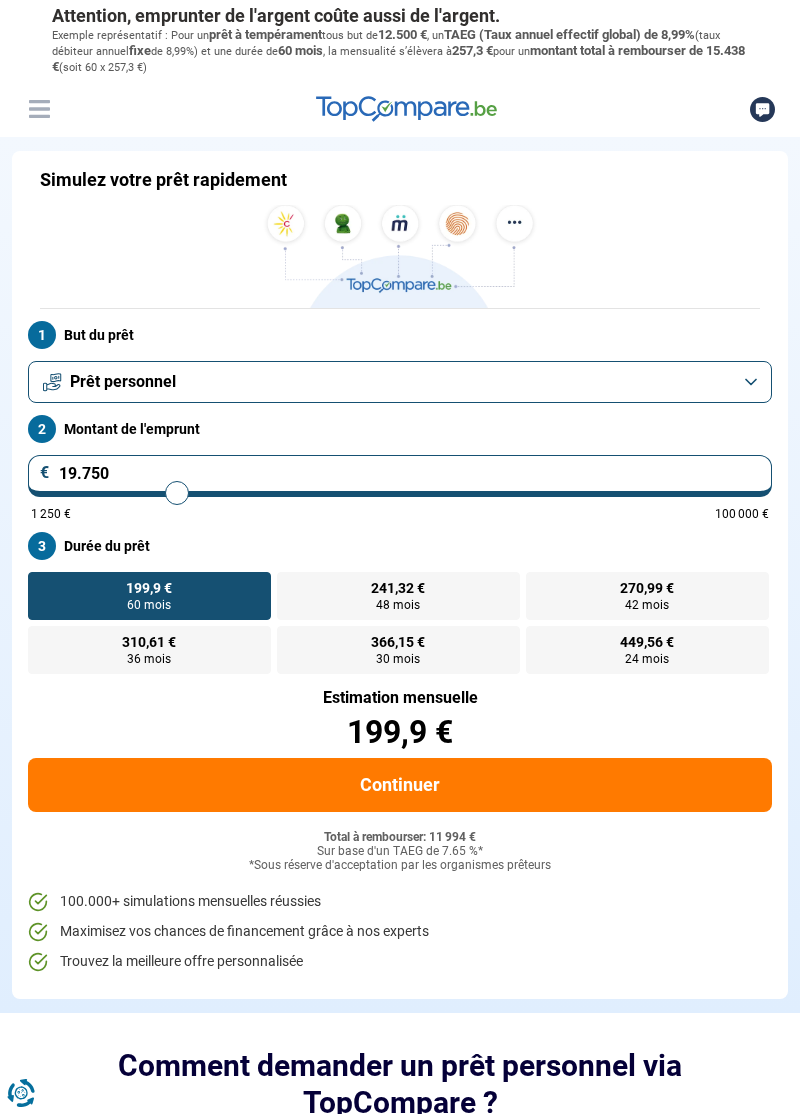 type on "20.000" 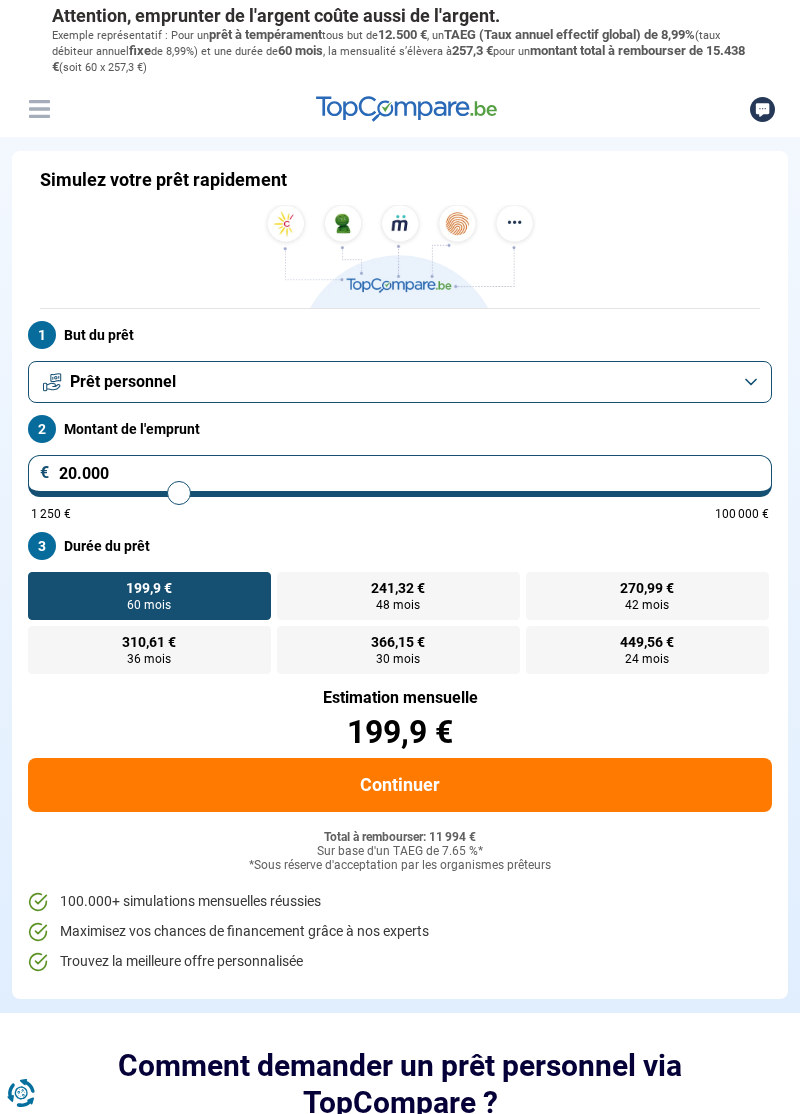 type on "20.250" 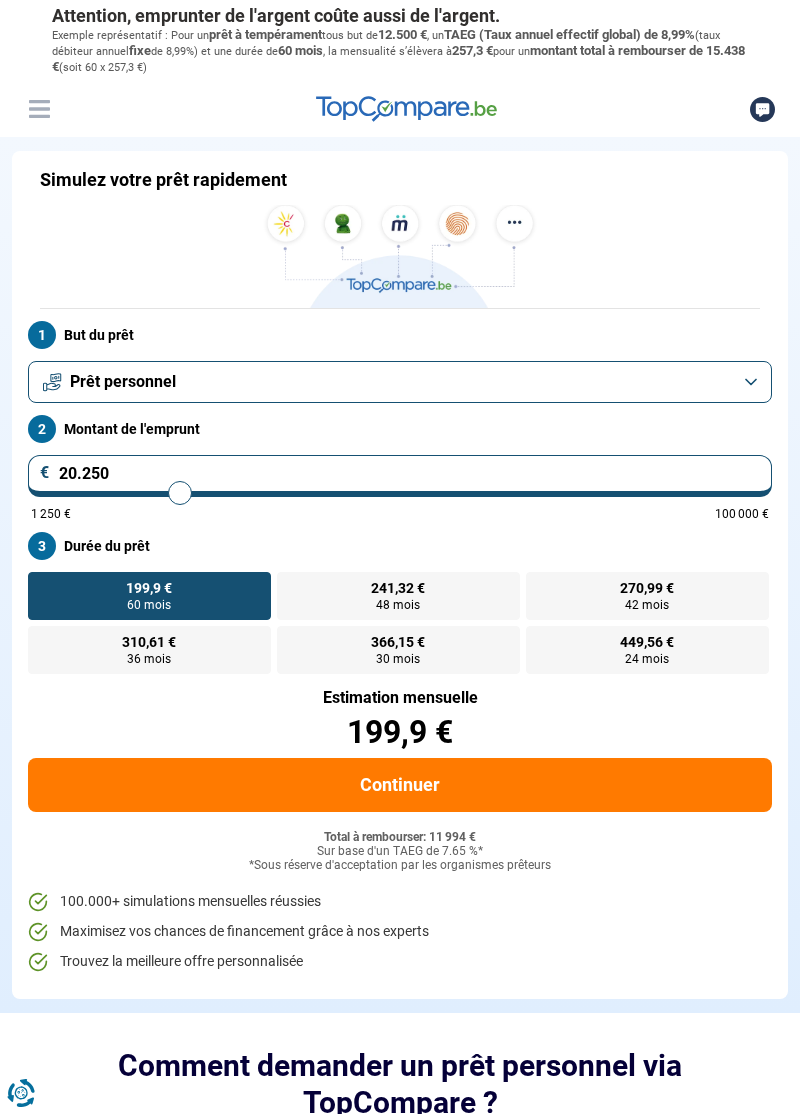 type on "20250" 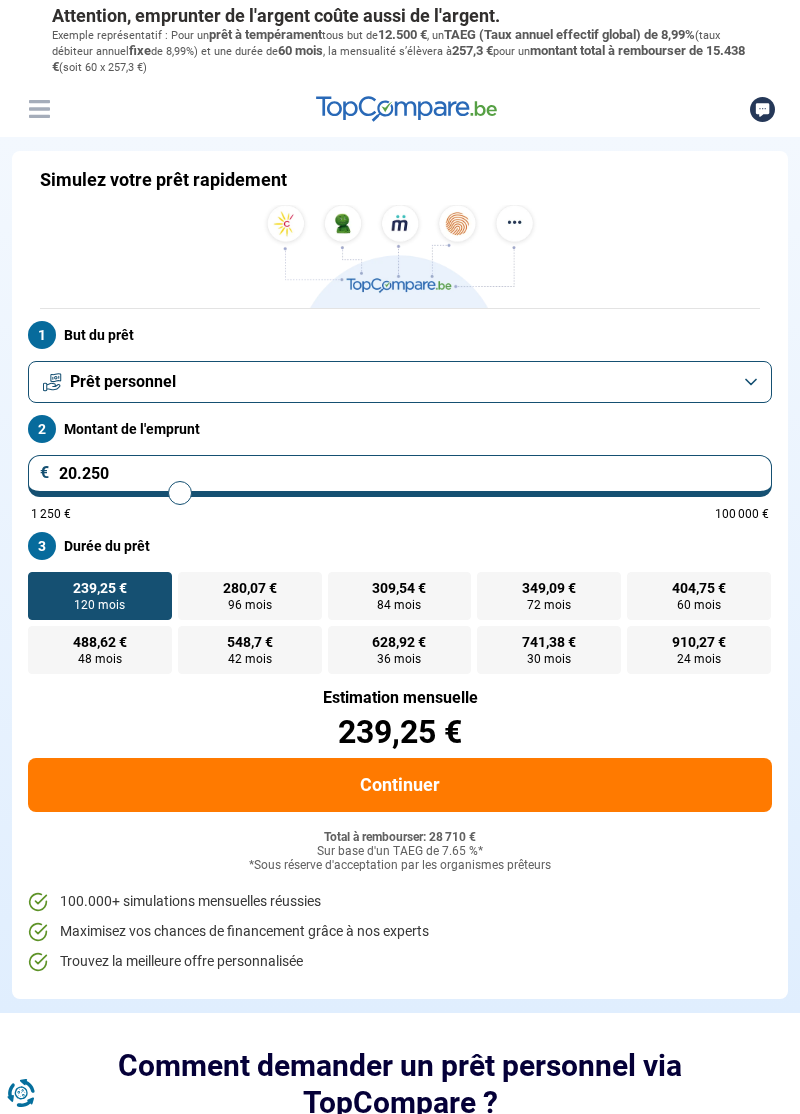 type on "22.250" 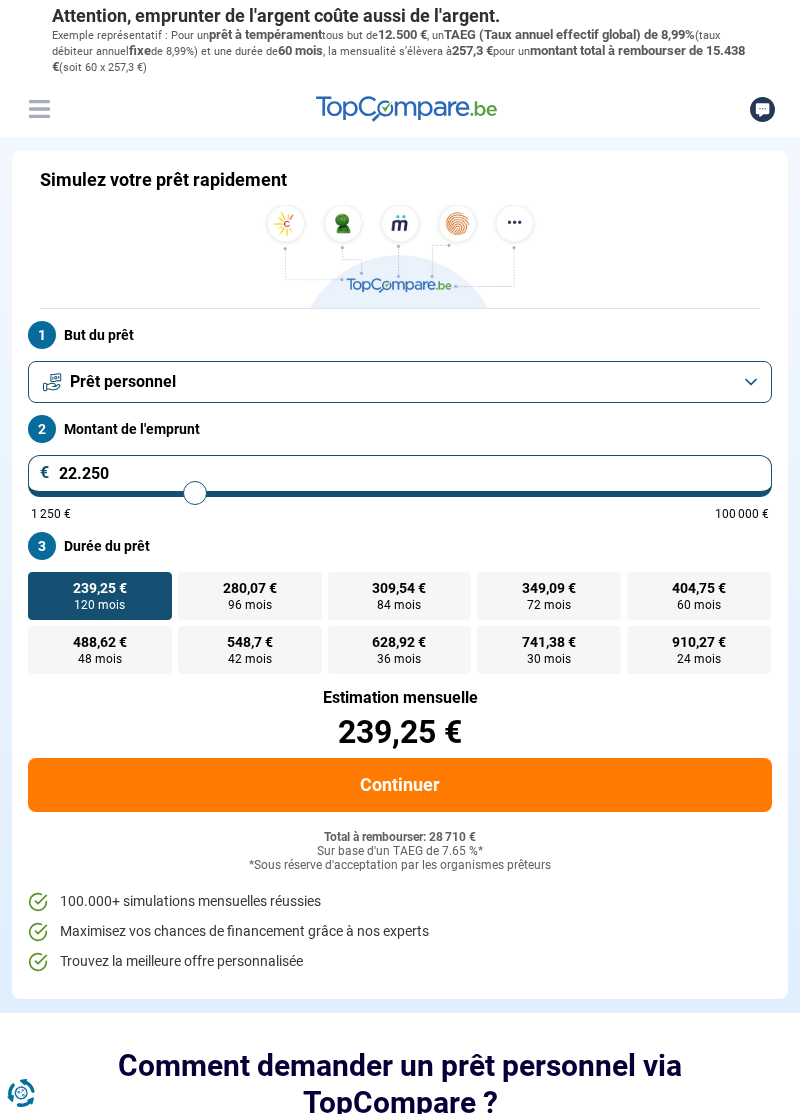 type on "22250" 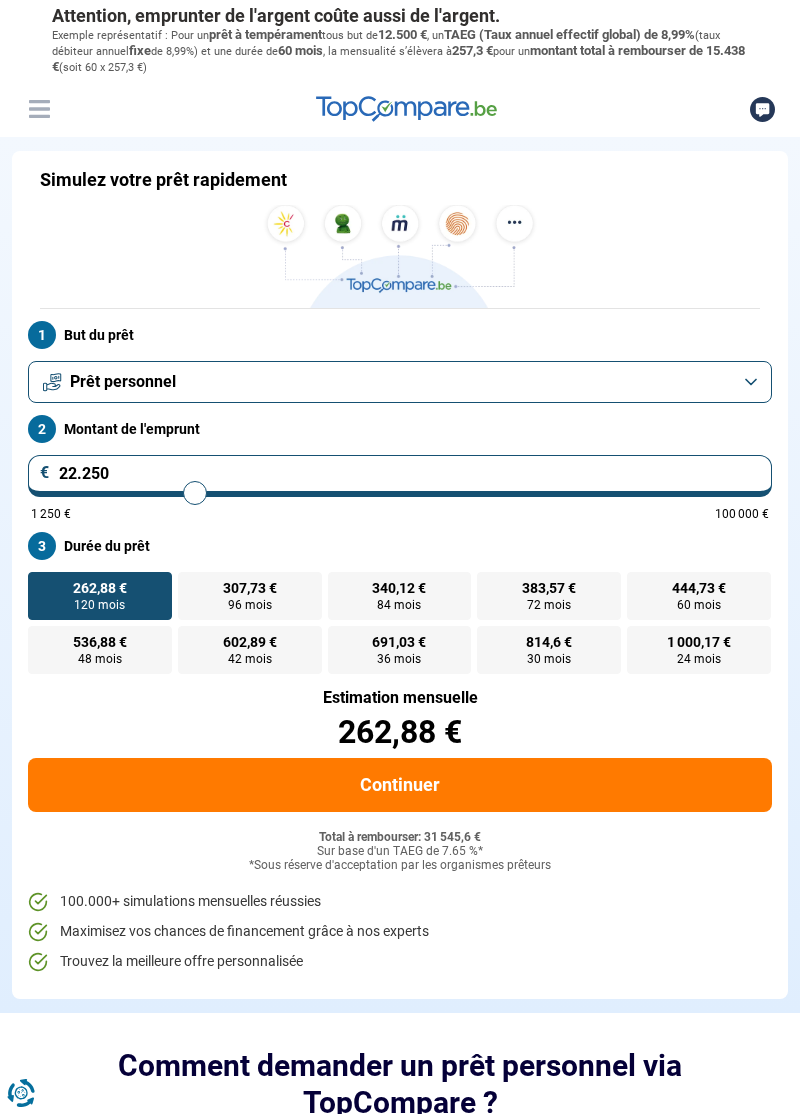 type on "20.250" 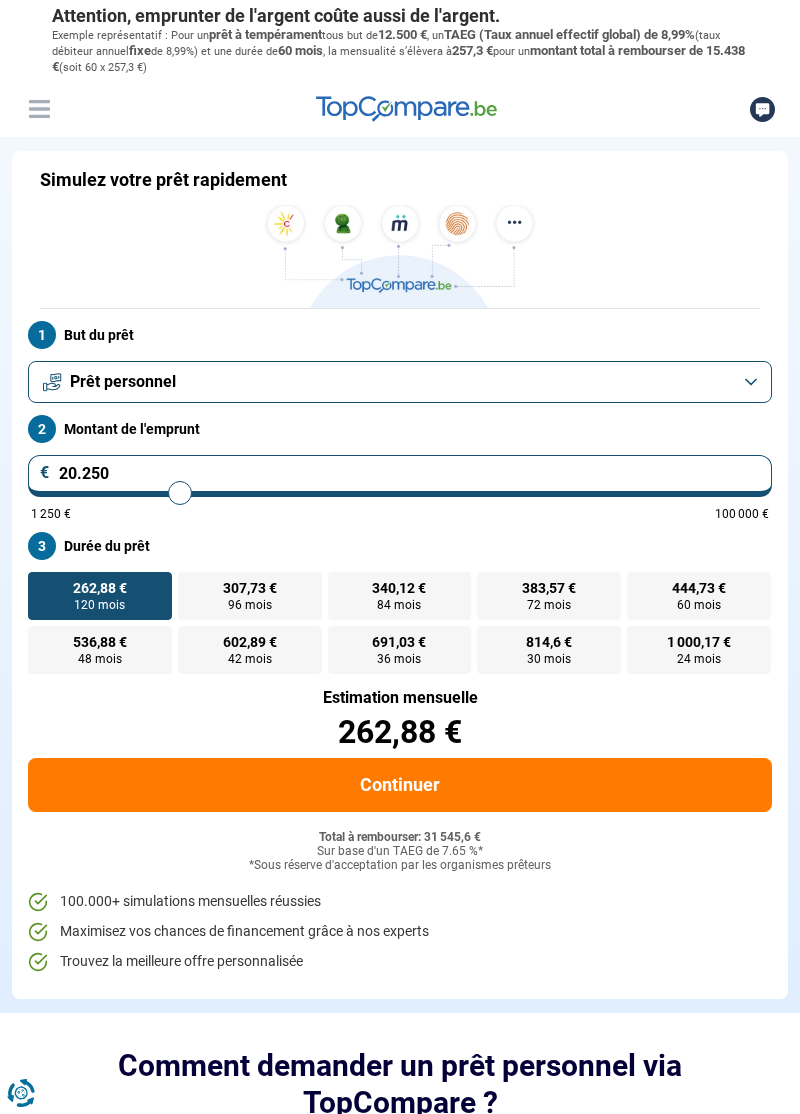 type on "20.000" 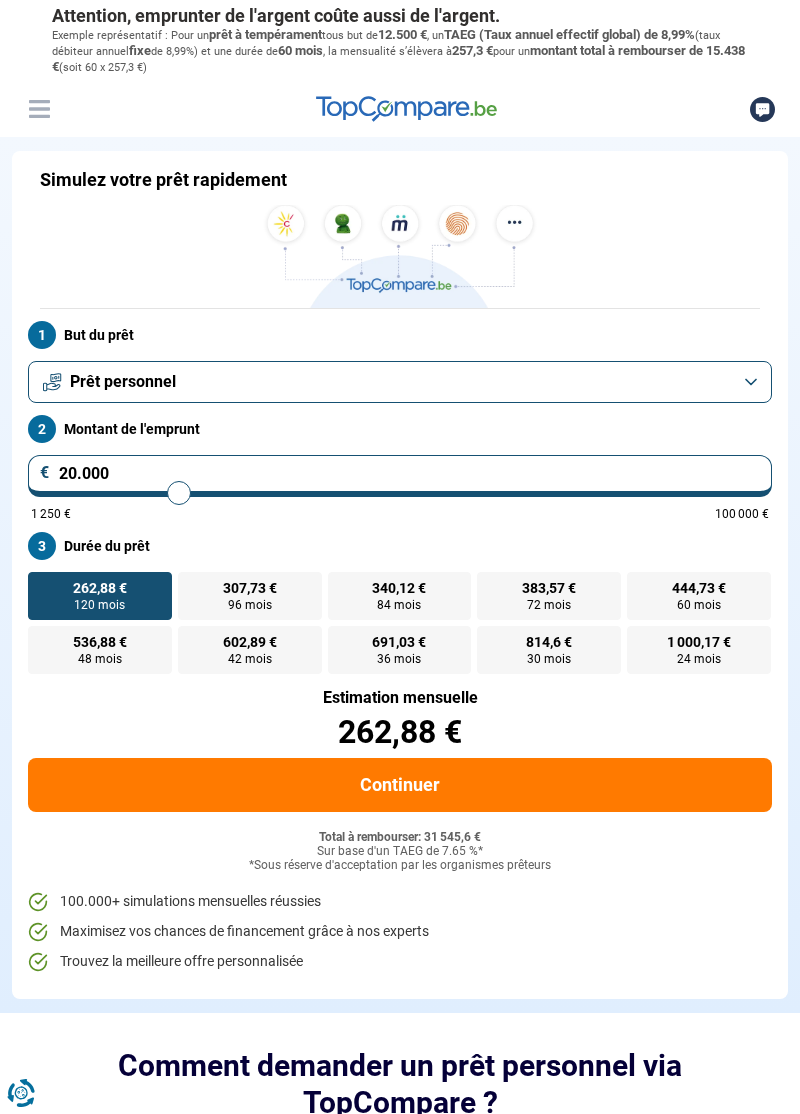 type on "19.750" 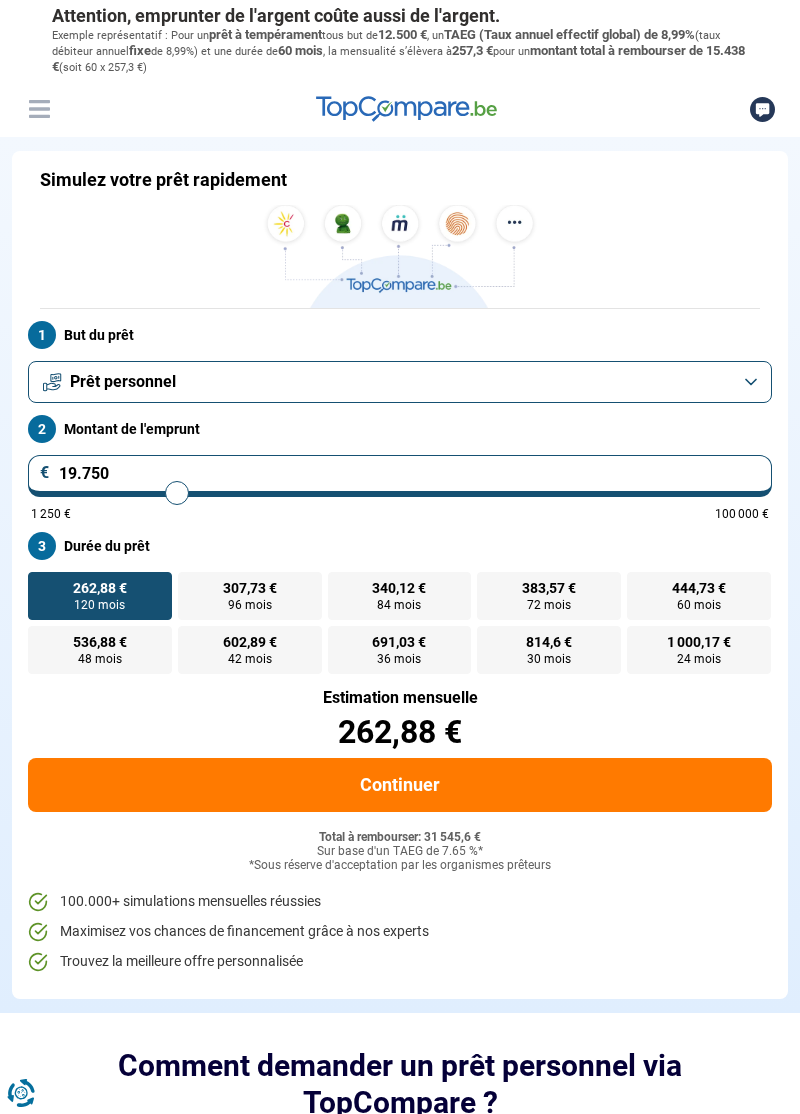 type on "19.500" 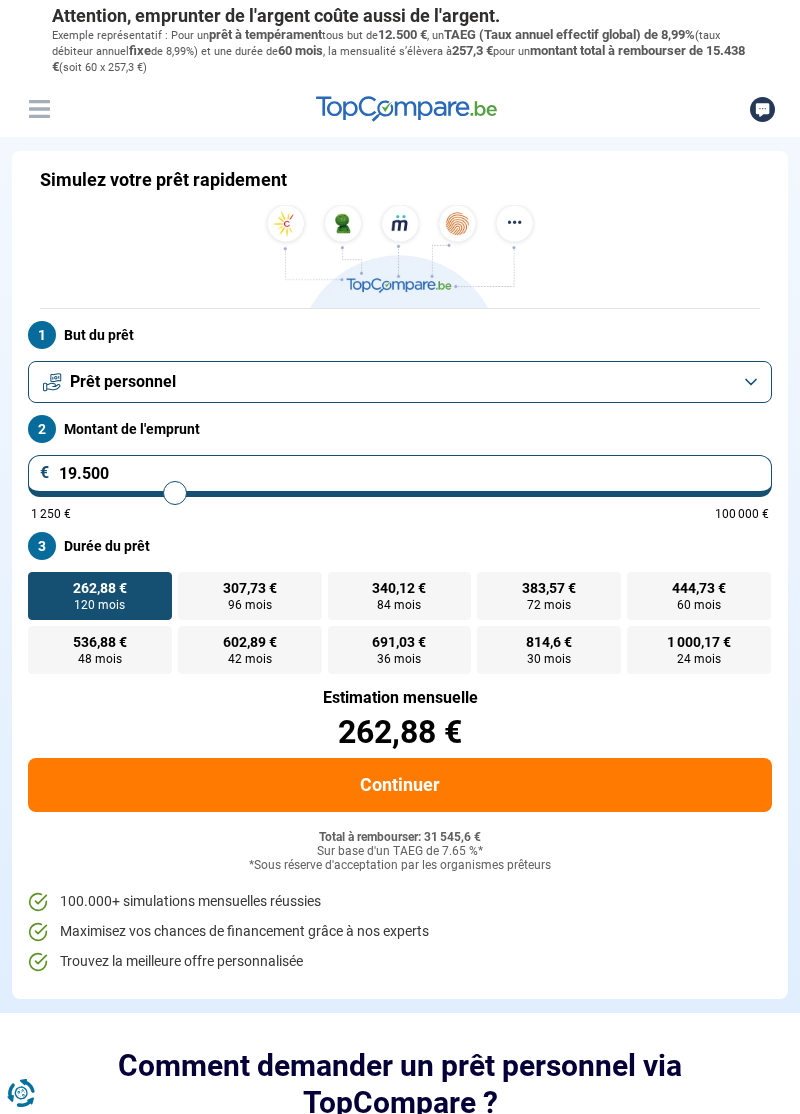 type on "19500" 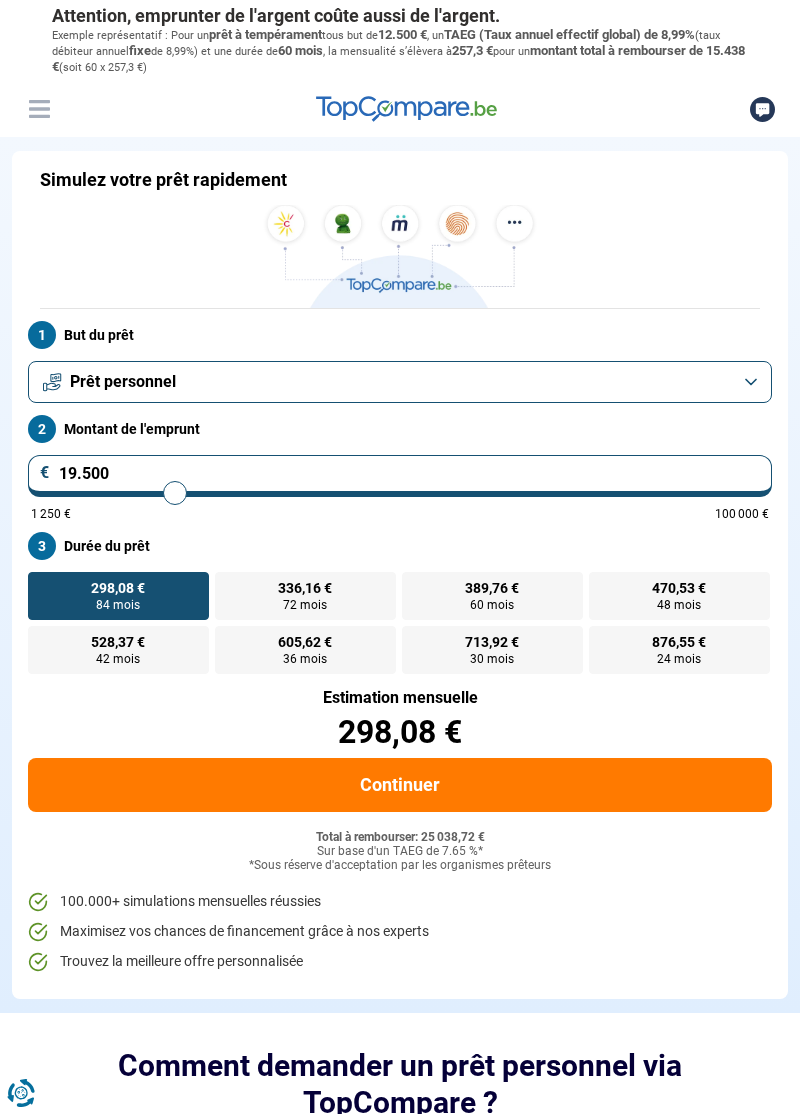 type on "21.000" 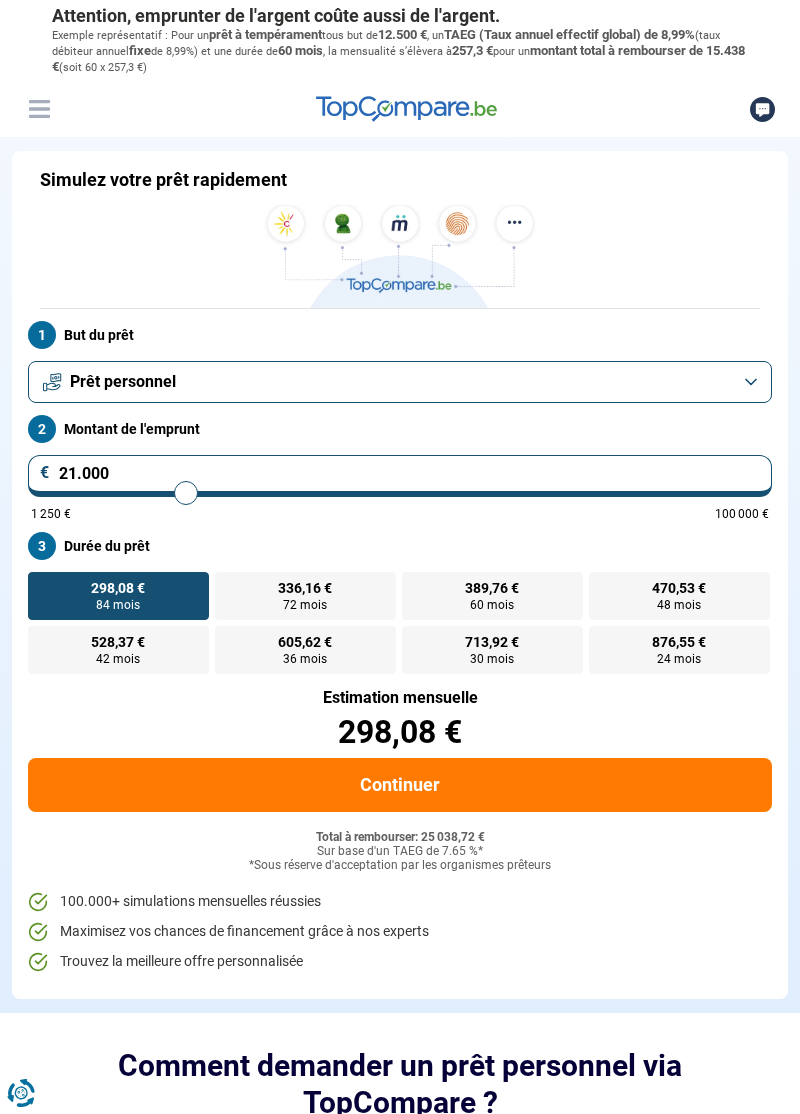 type on "21000" 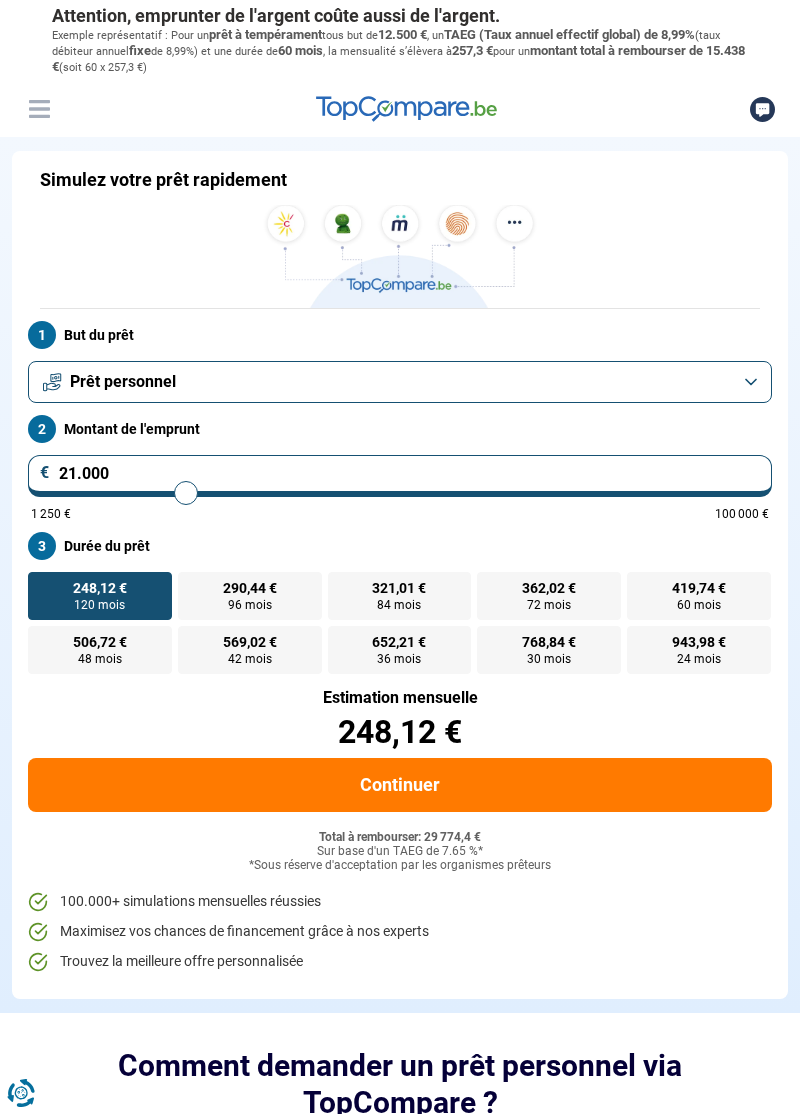 type on "21.750" 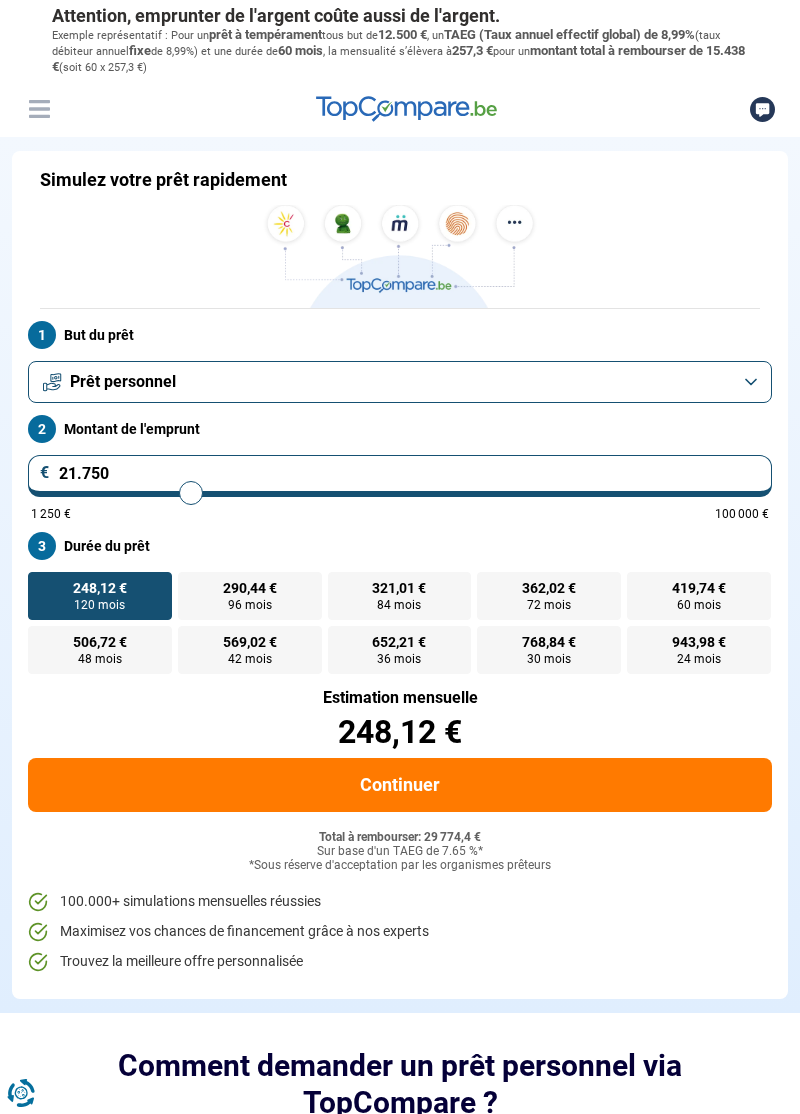 type on "21750" 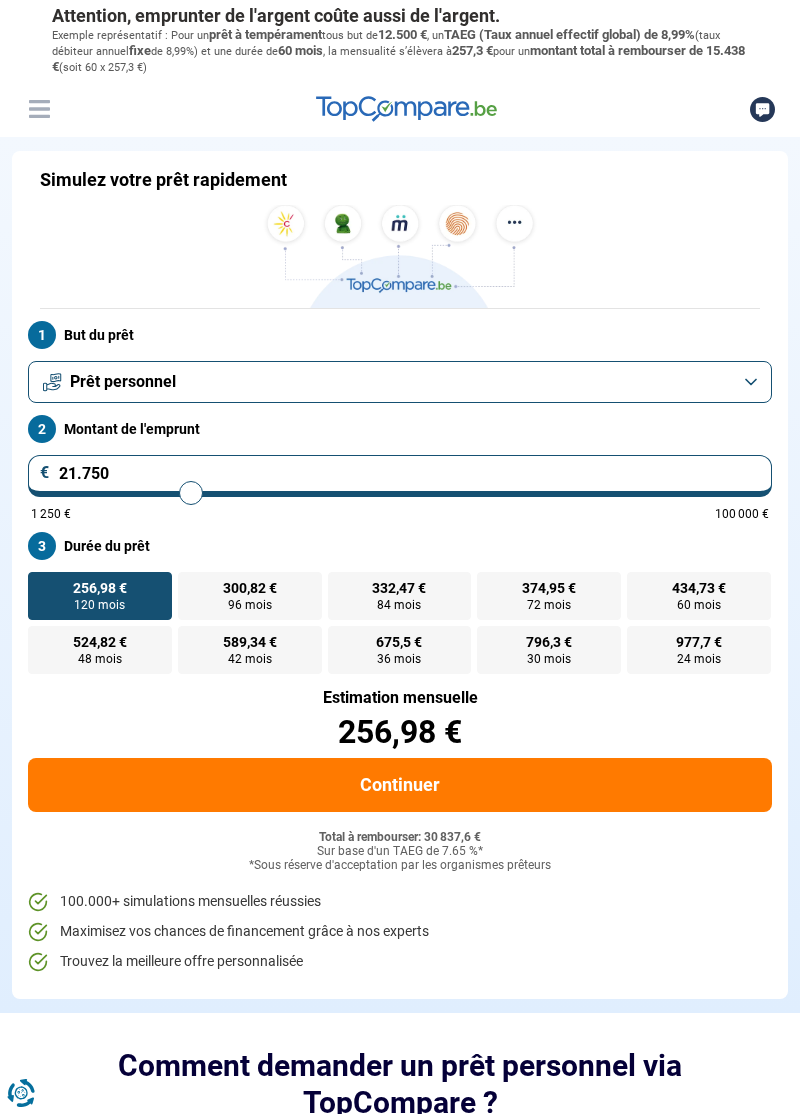 type on "23.000" 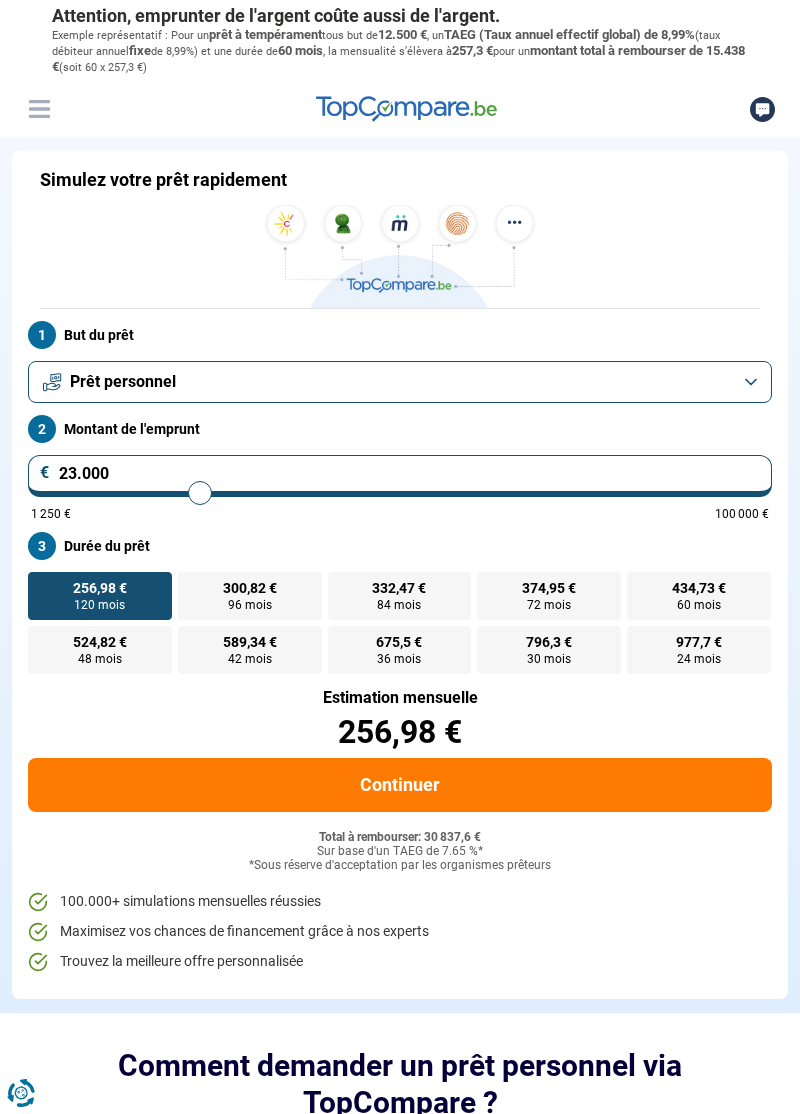 type on "22.000" 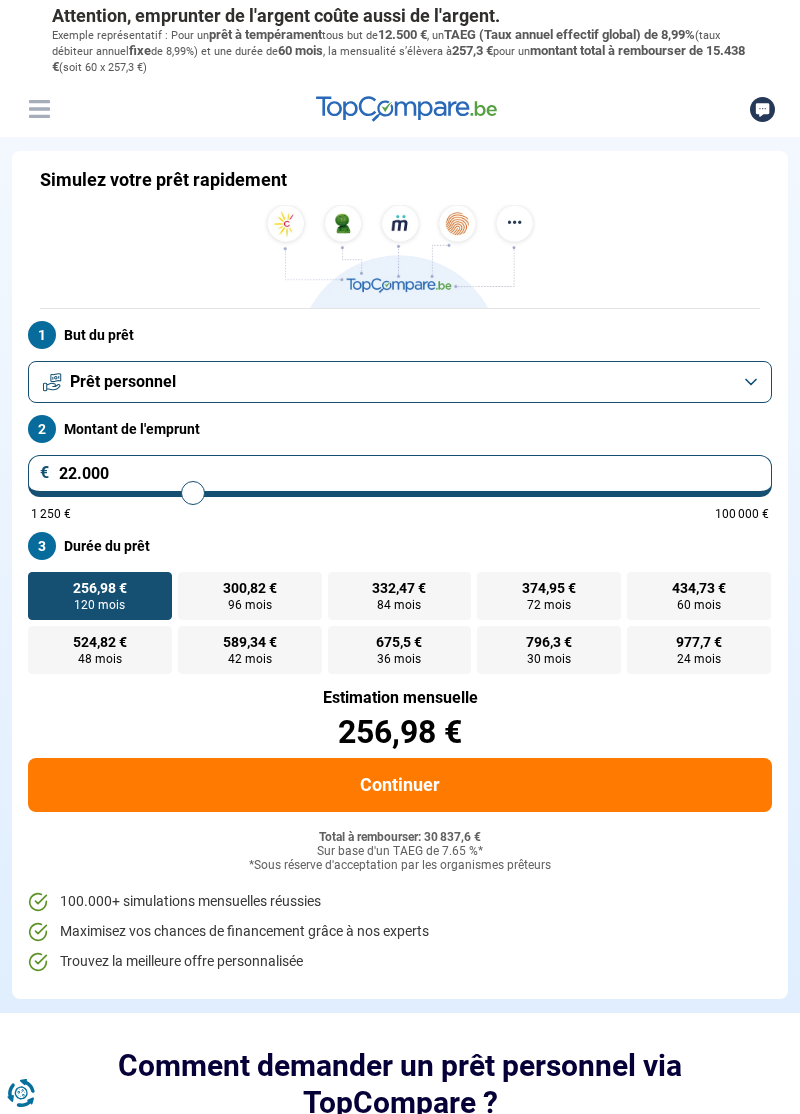 type on "21.750" 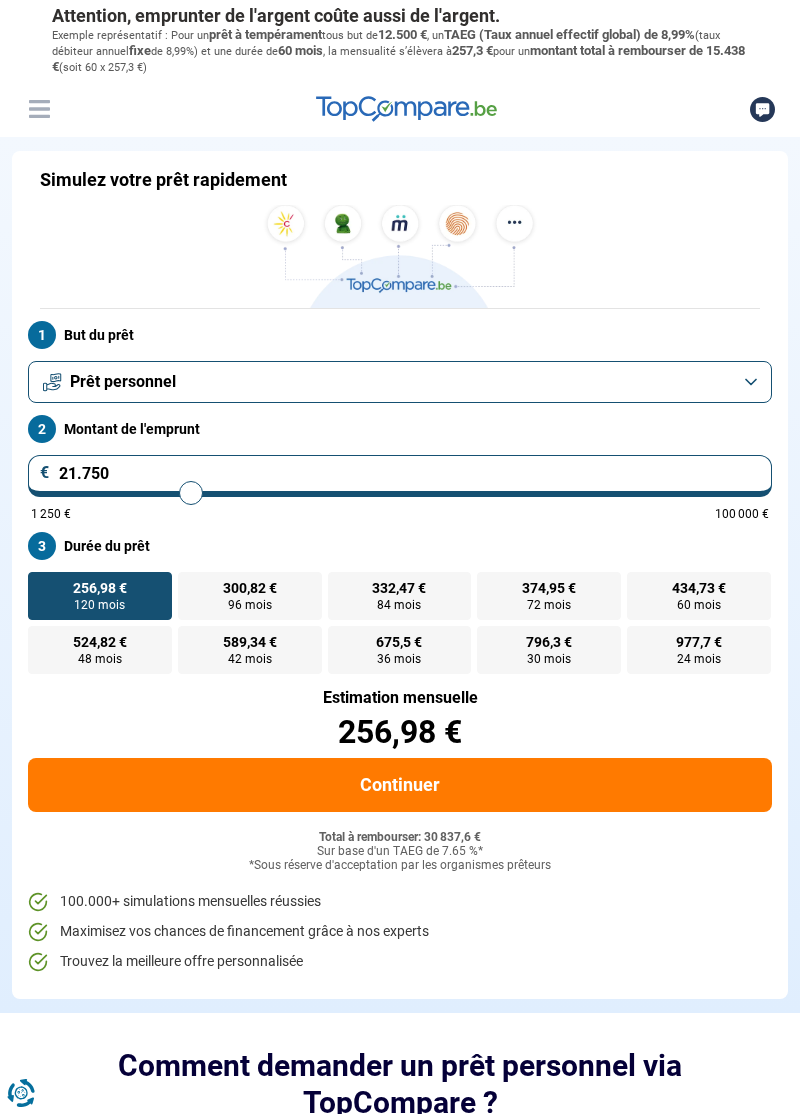 type on "21.500" 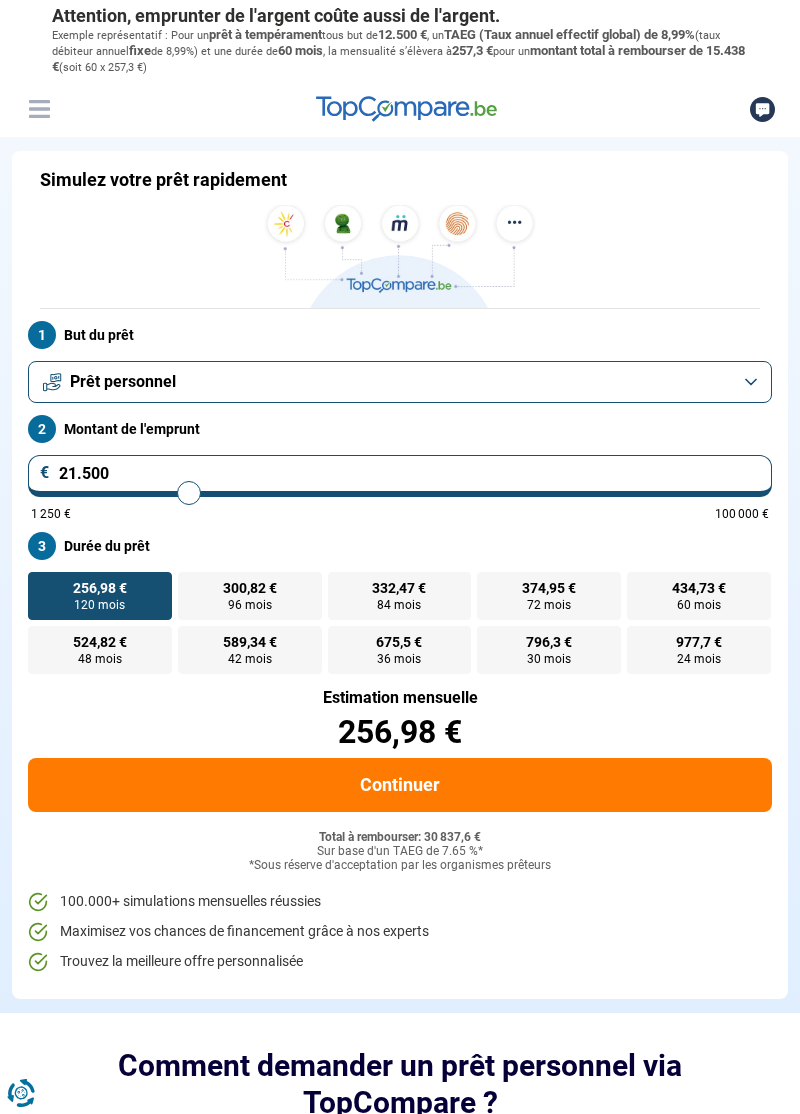 type on "21.250" 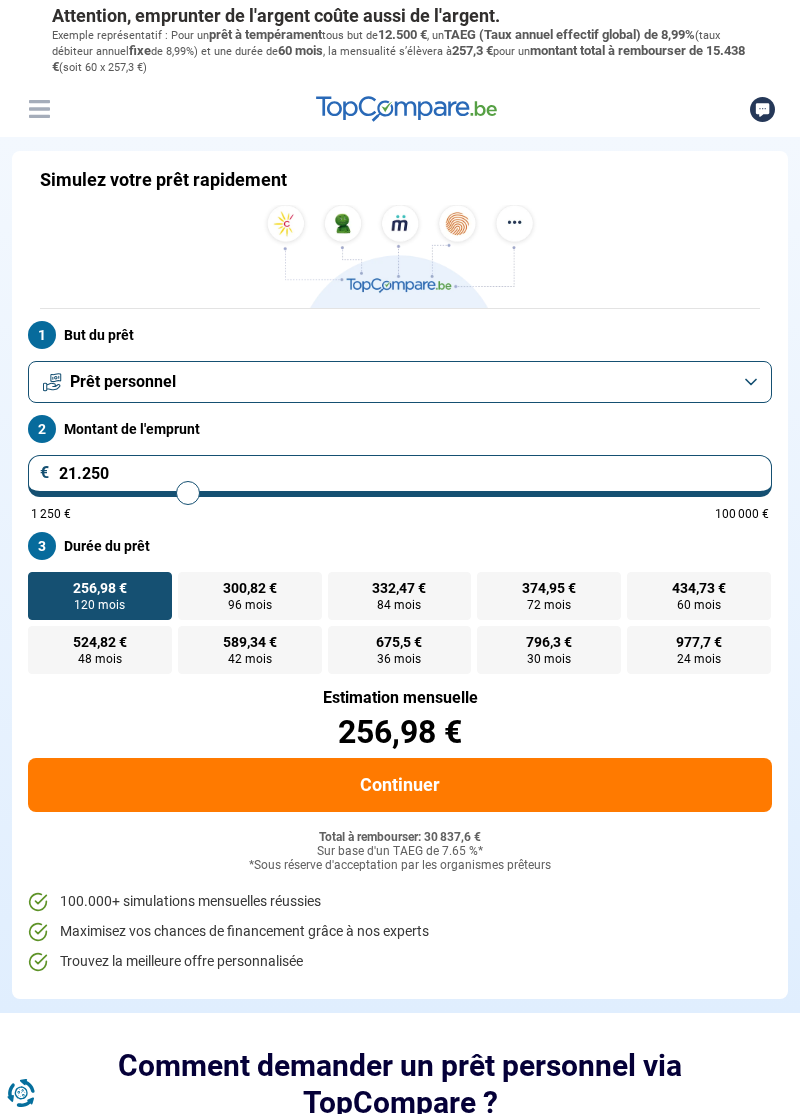 type on "21.000" 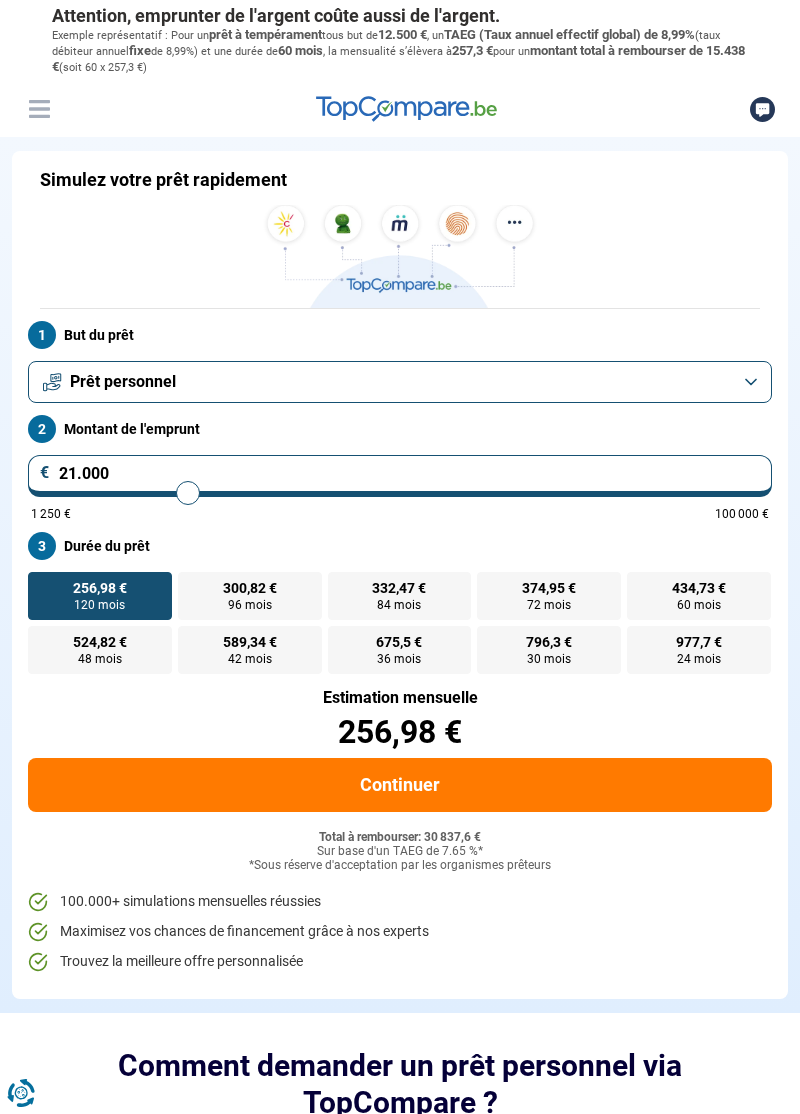type on "21000" 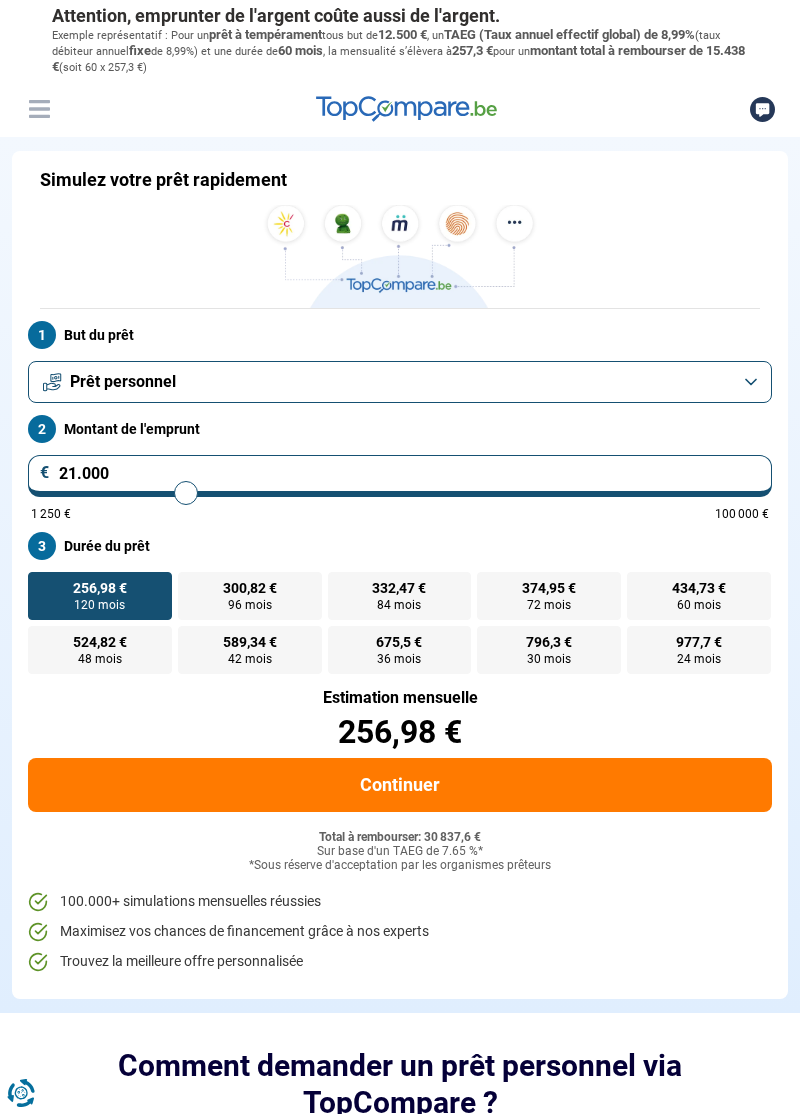 type on "20.750" 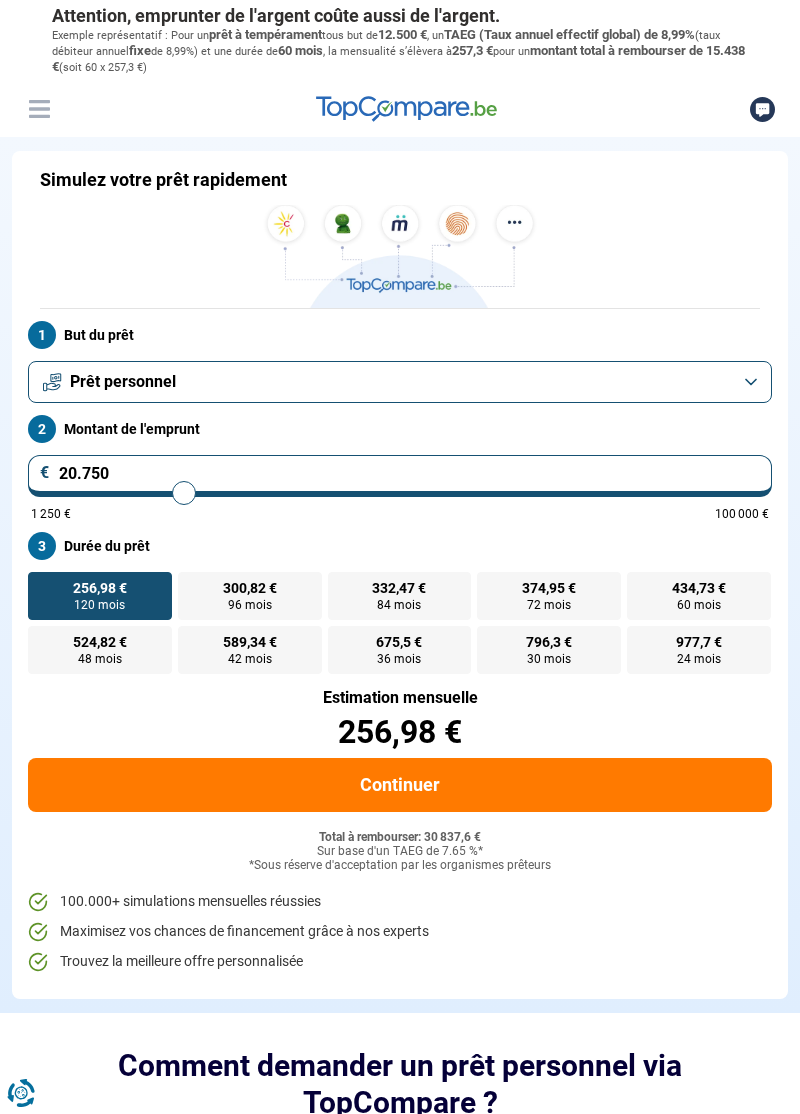type on "20.500" 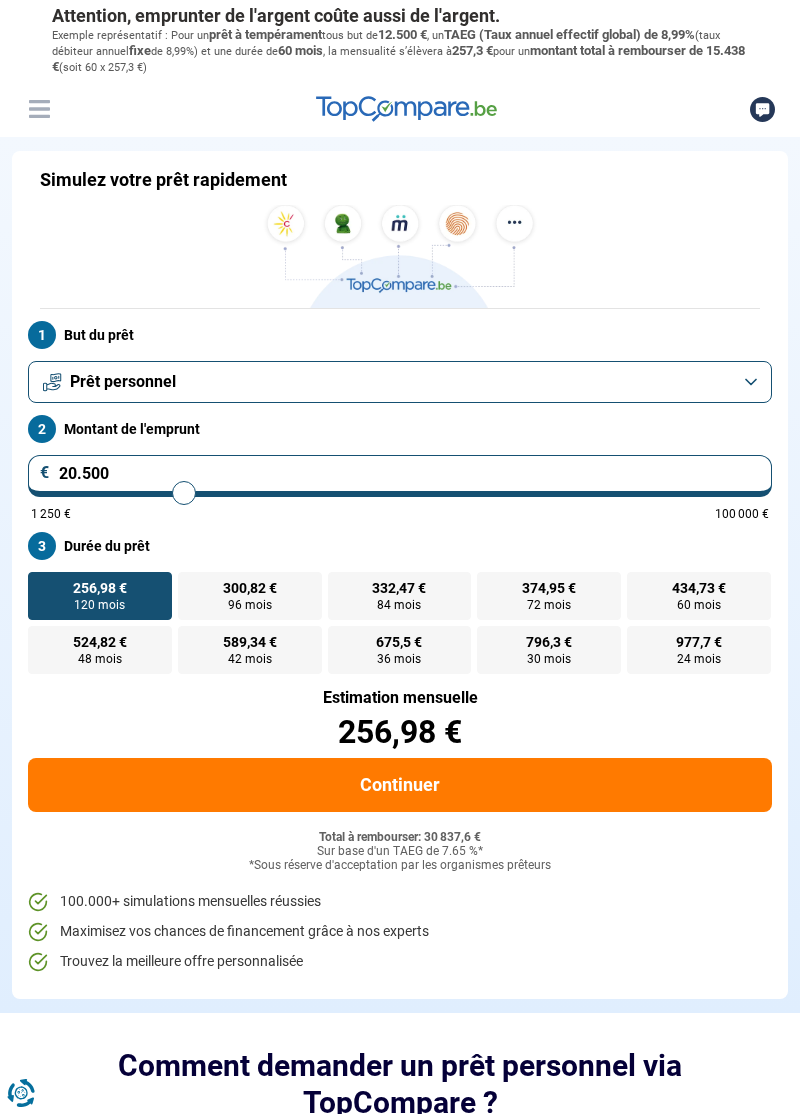 type on "20500" 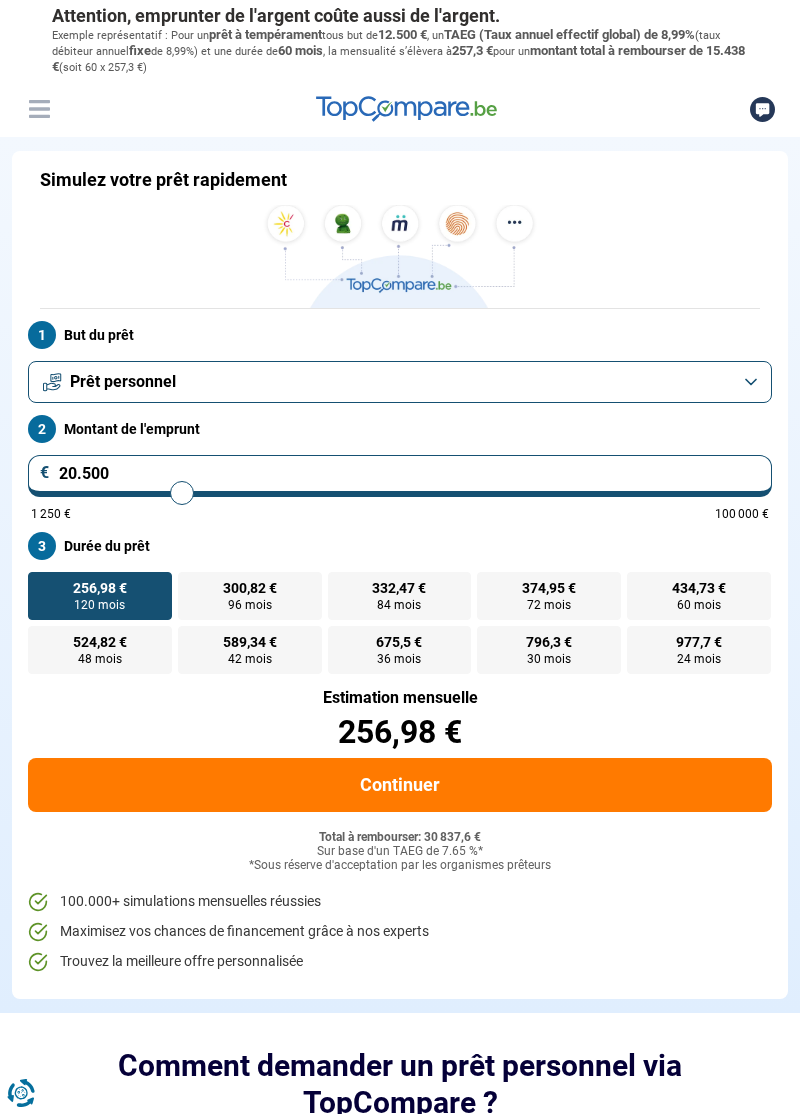 type on "20.250" 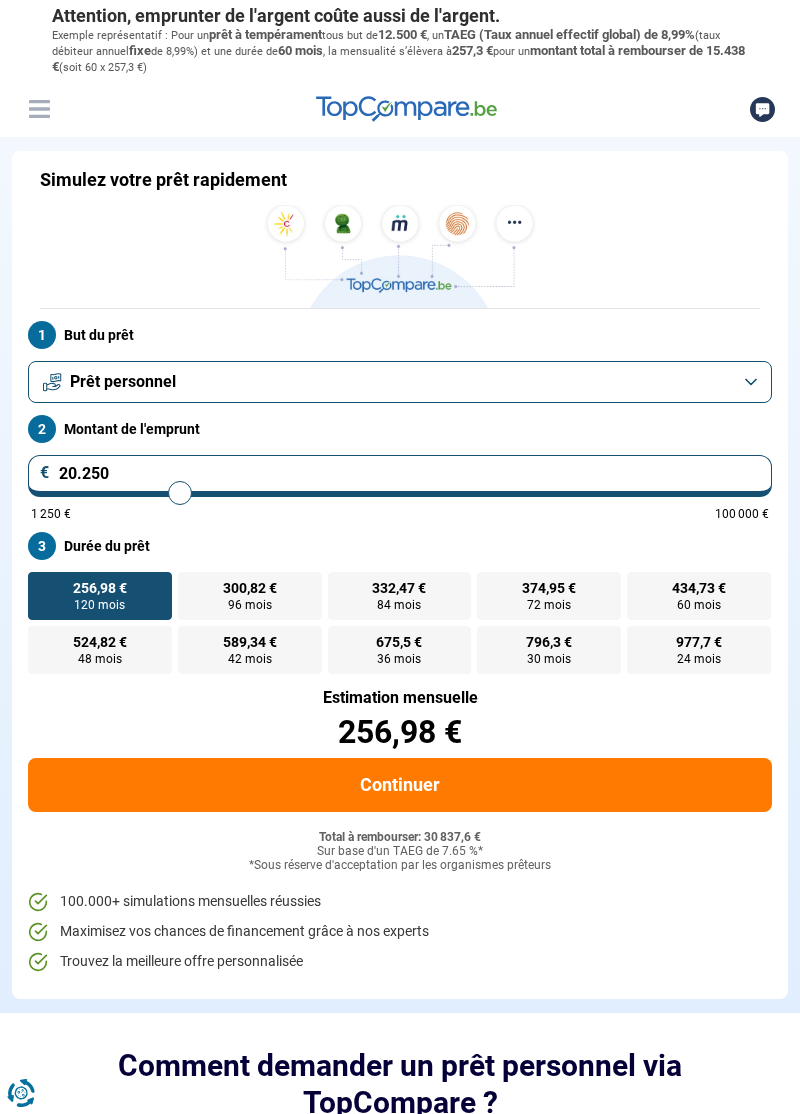 type on "20.000" 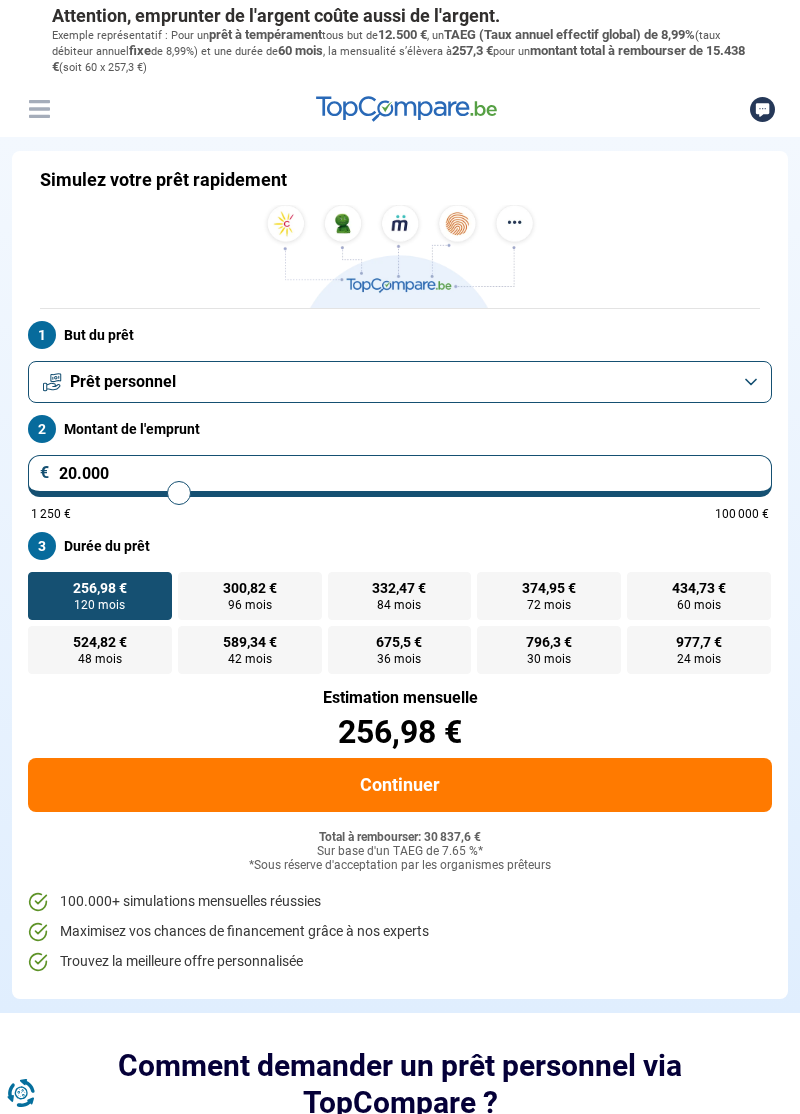 type on "19.750" 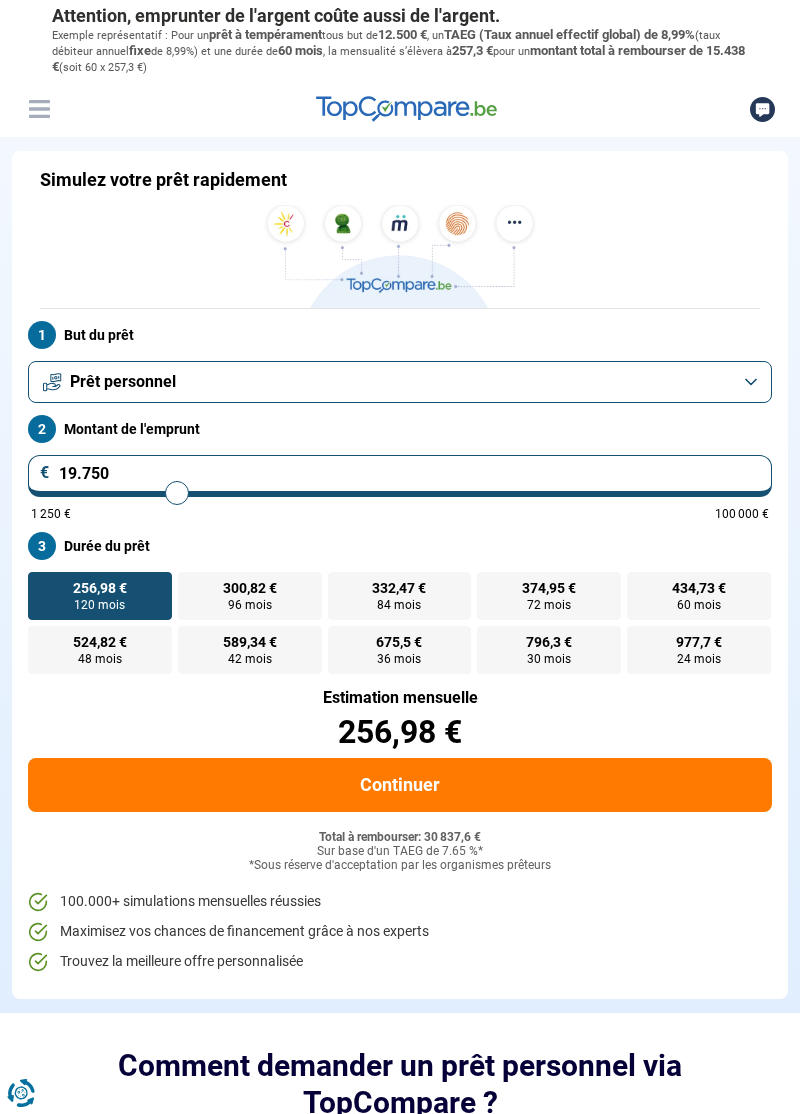 type on "19.500" 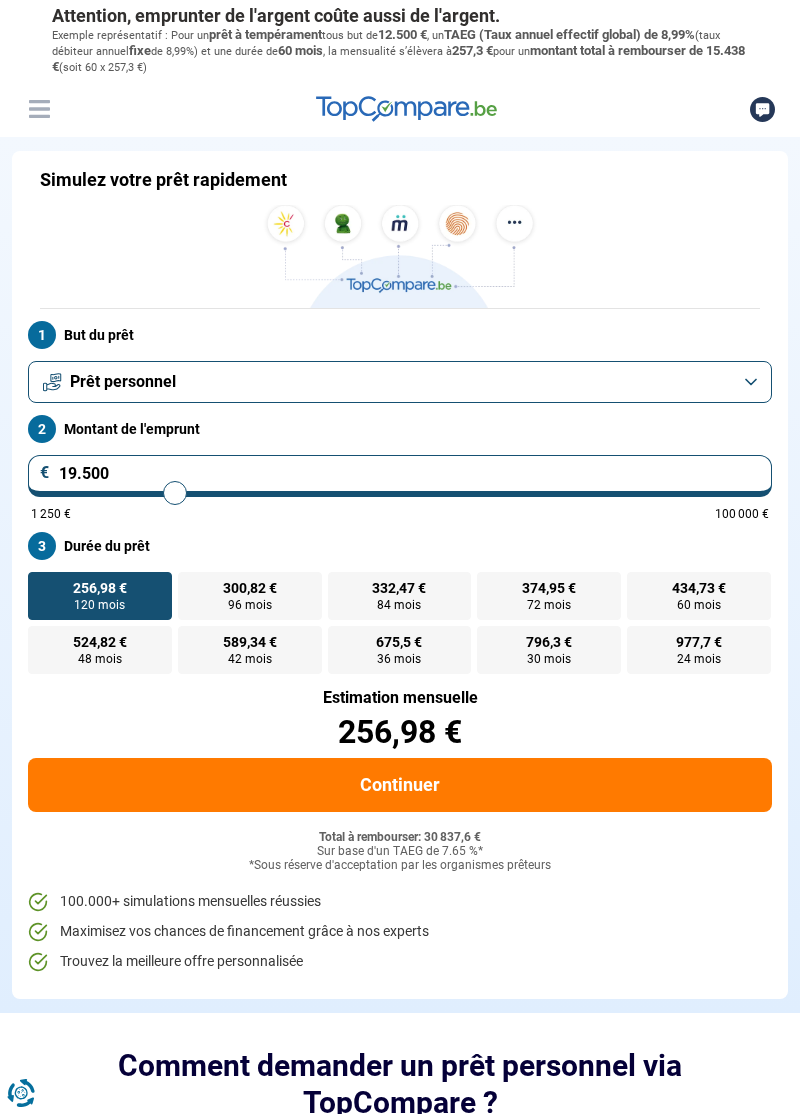 type on "19.250" 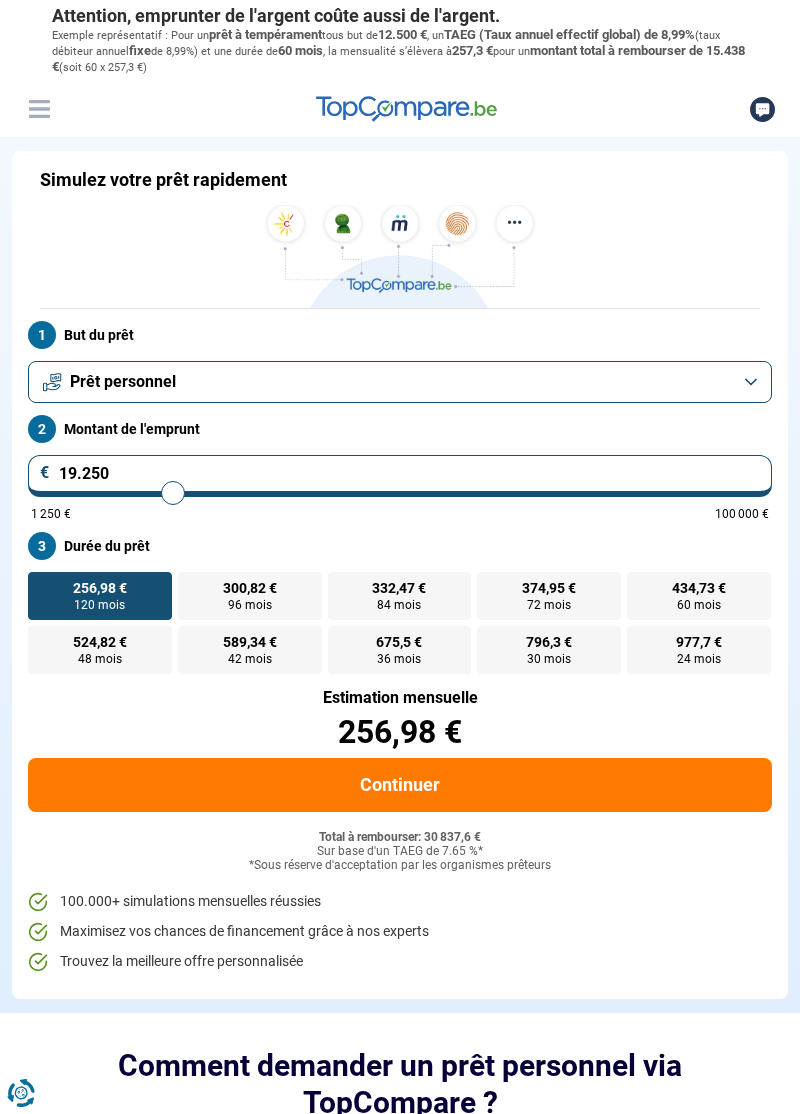 type on "19.500" 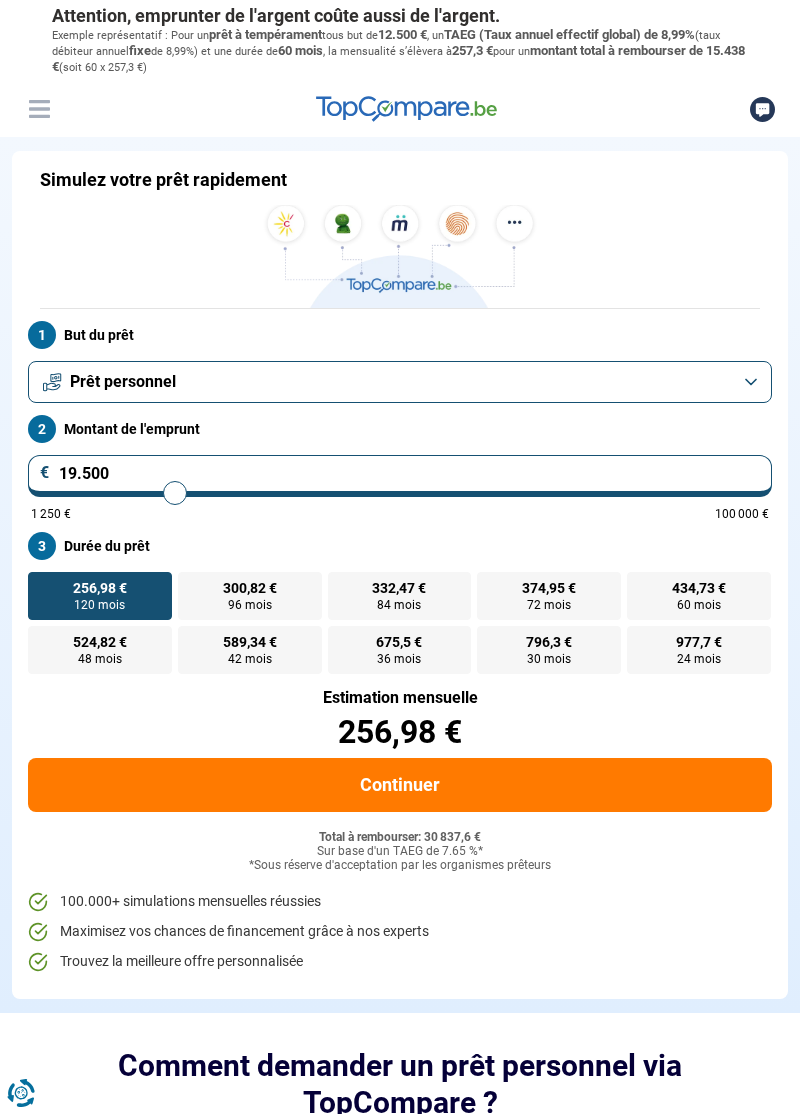 type on "19.750" 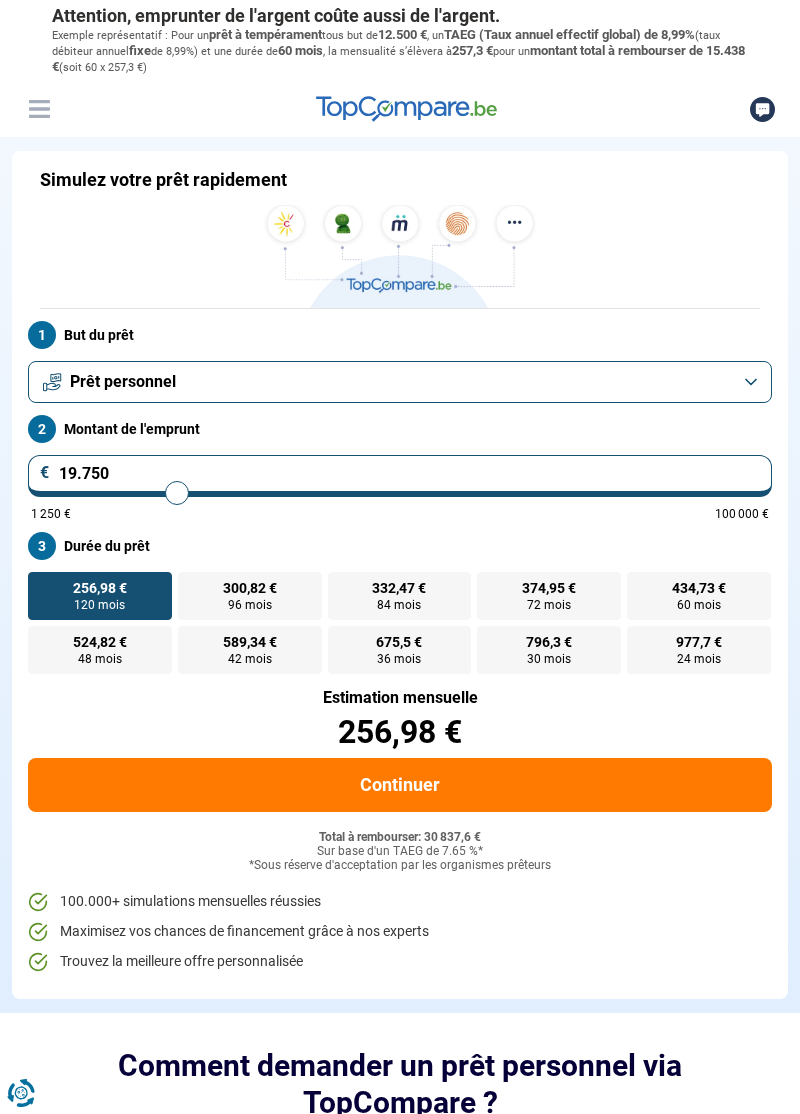 type on "20.000" 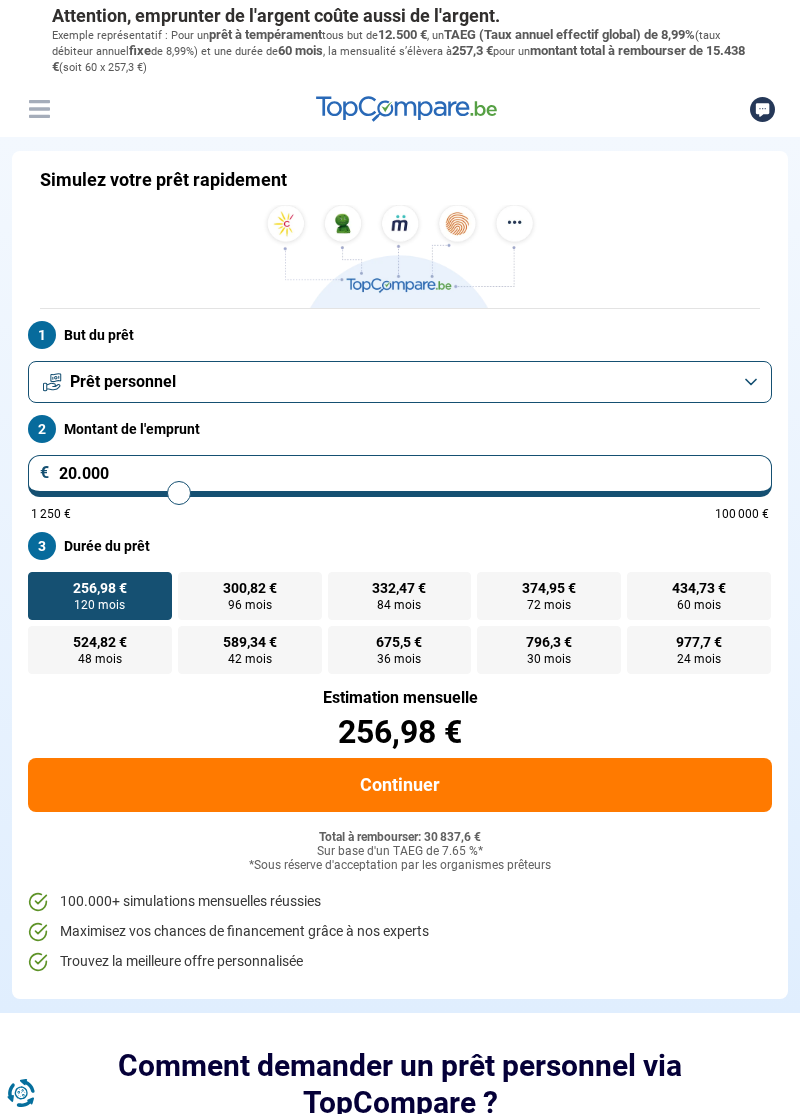 type on "20.250" 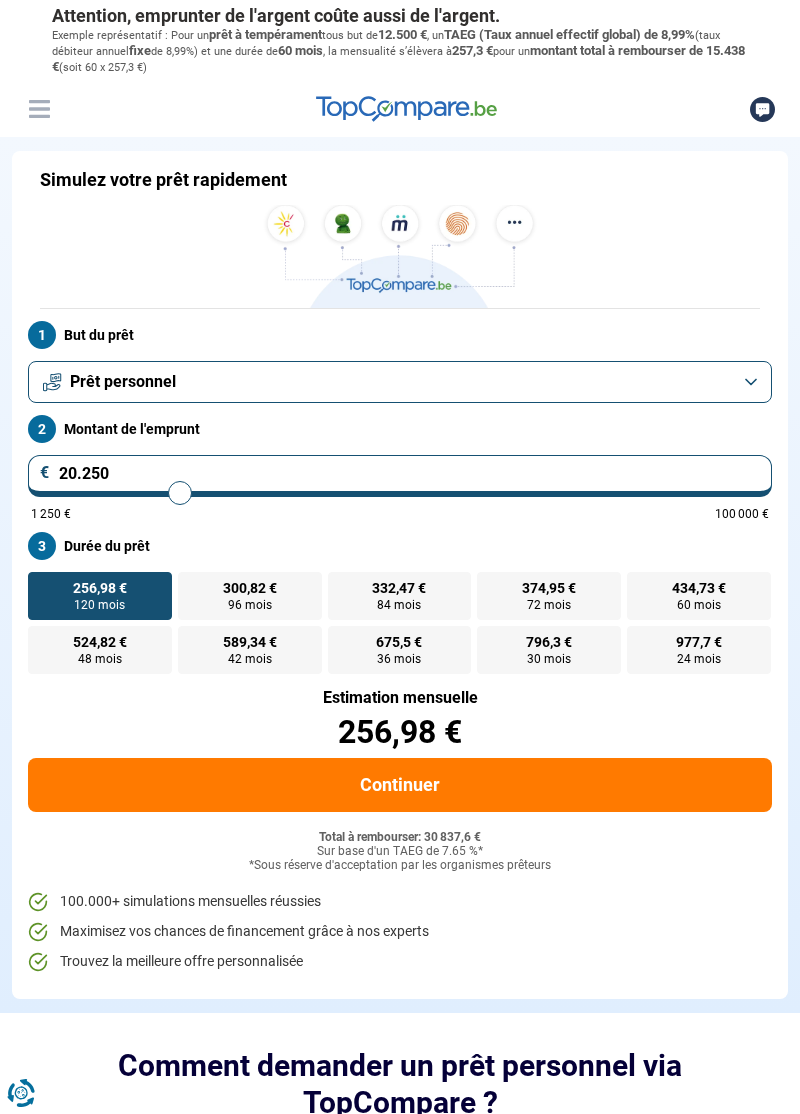 type on "20250" 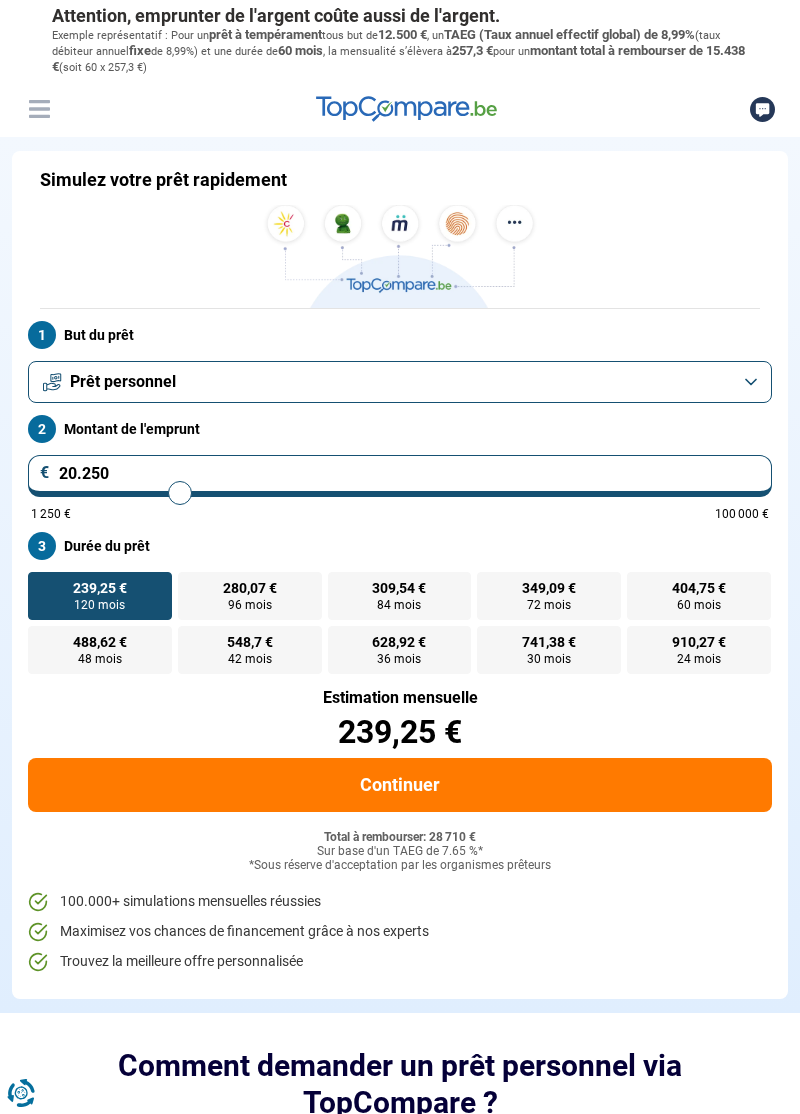 type on "21.250" 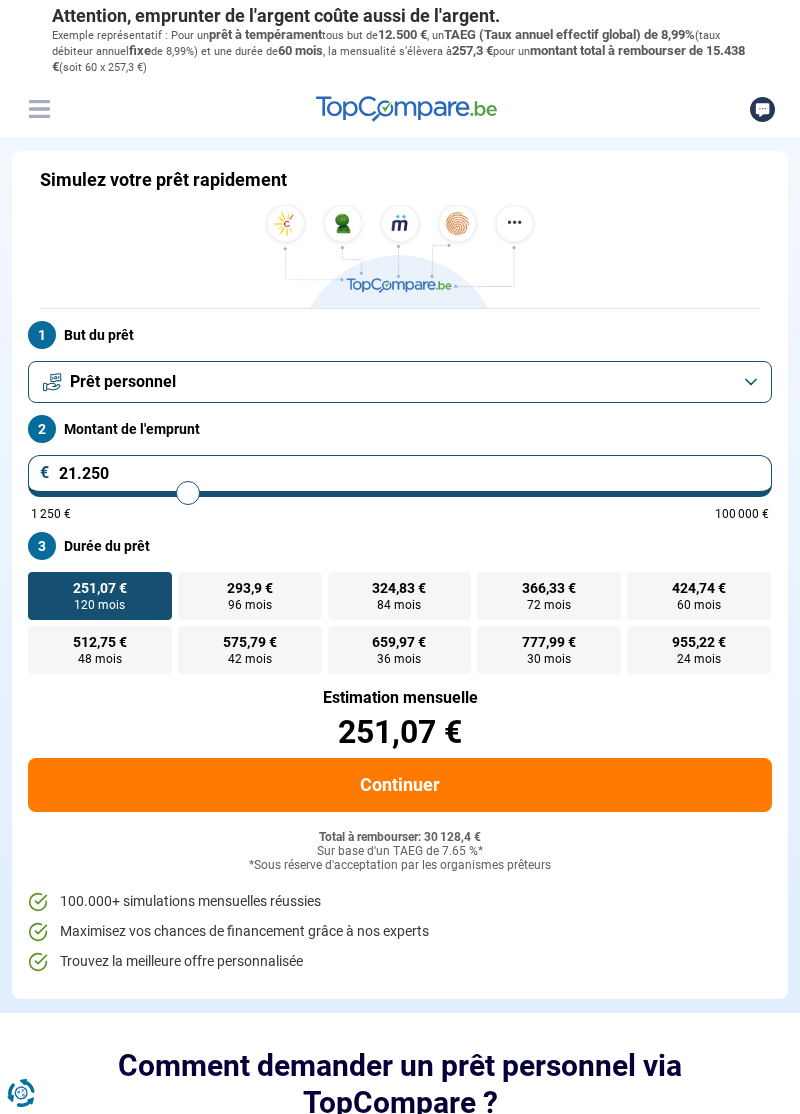 type on "21250" 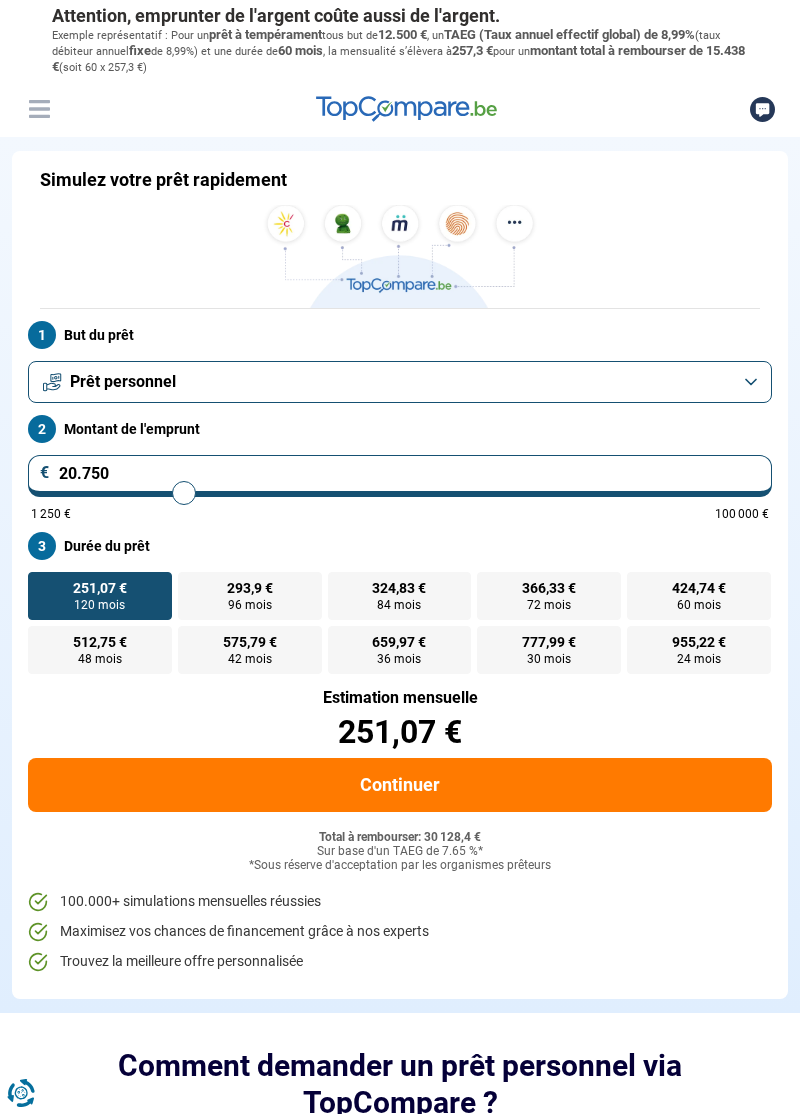 type on "21.000" 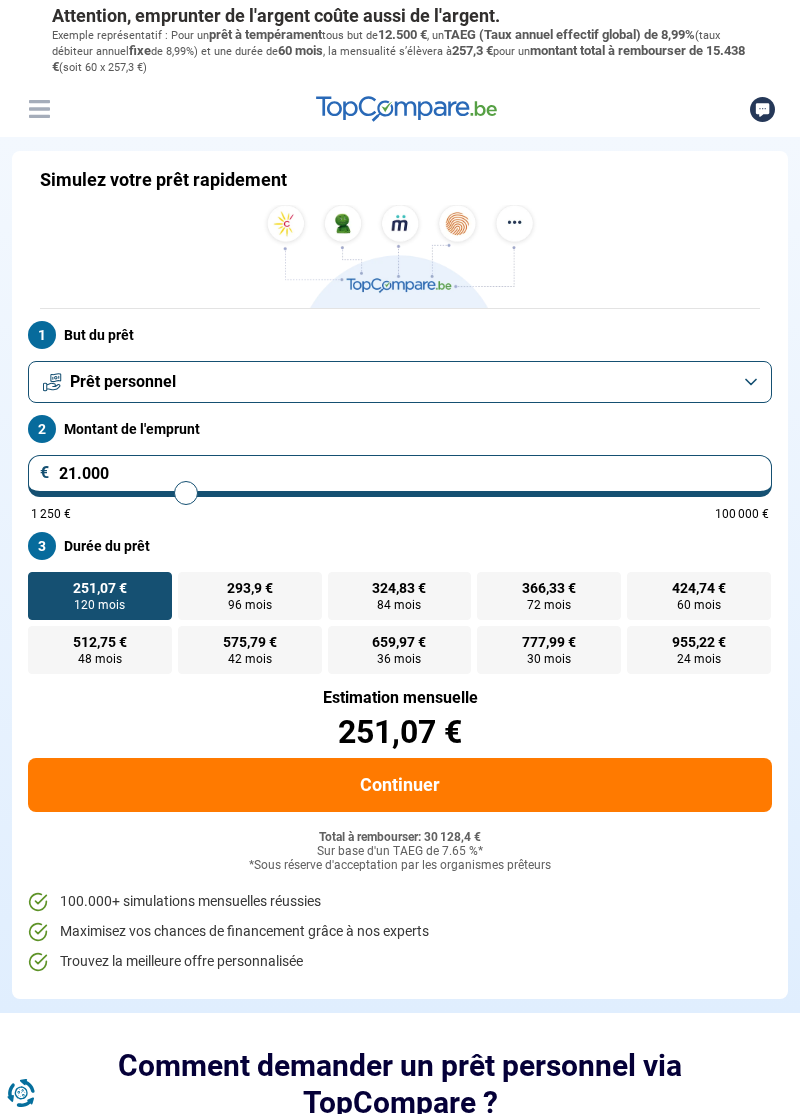 type on "21.250" 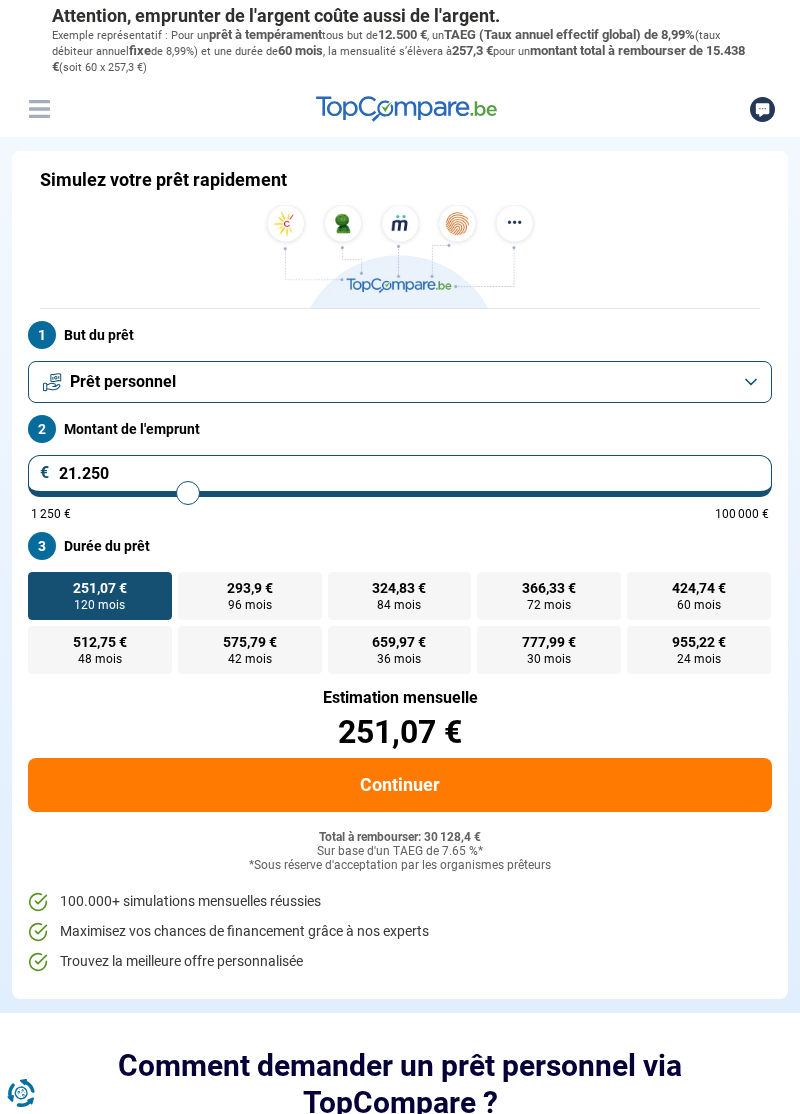 type on "21.750" 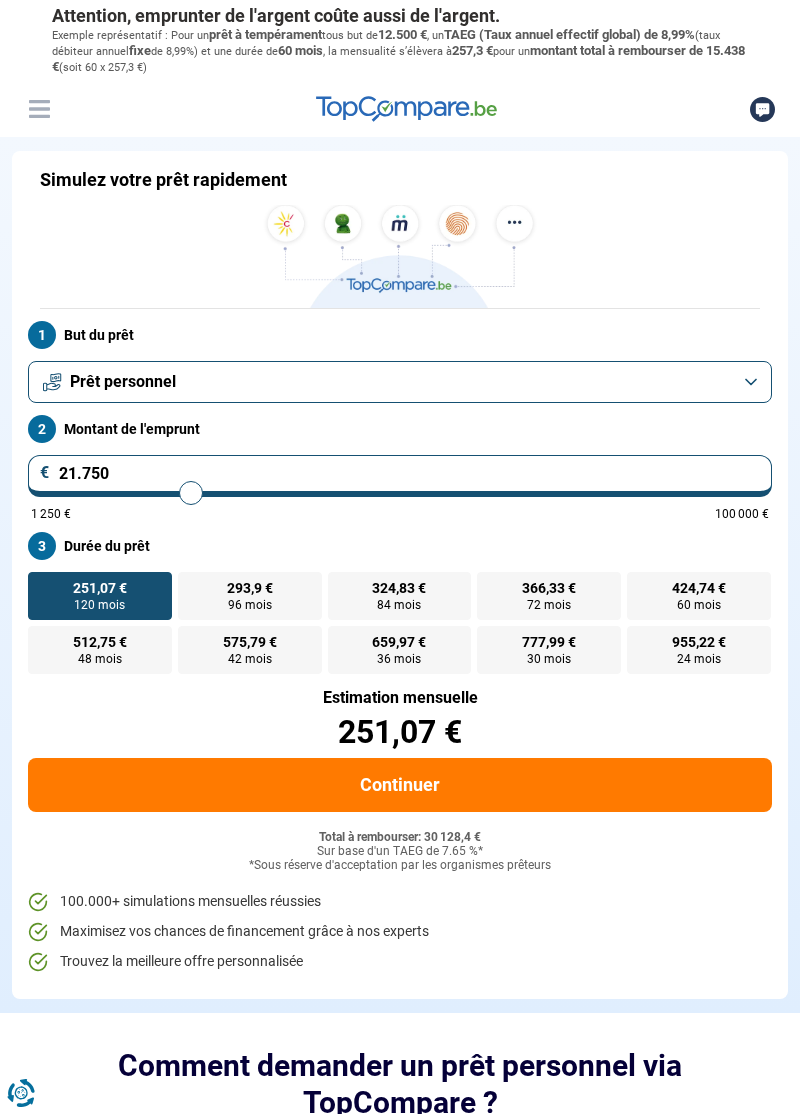 type on "22.000" 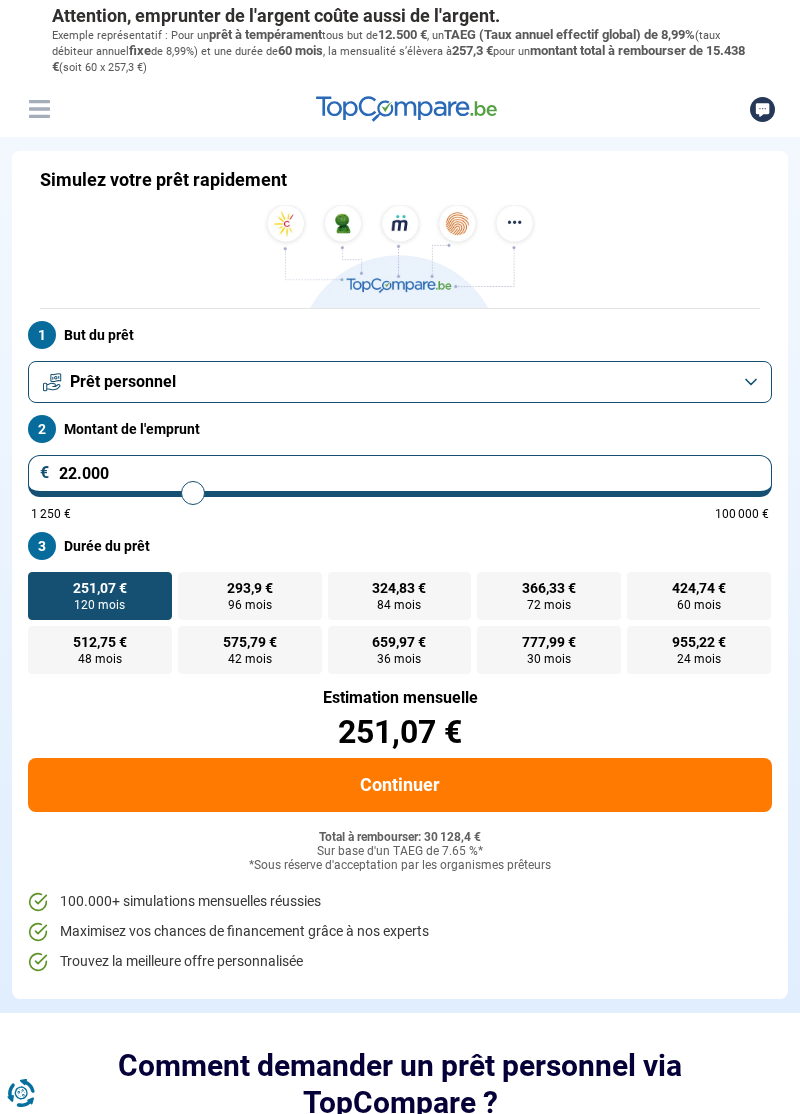 type on "22000" 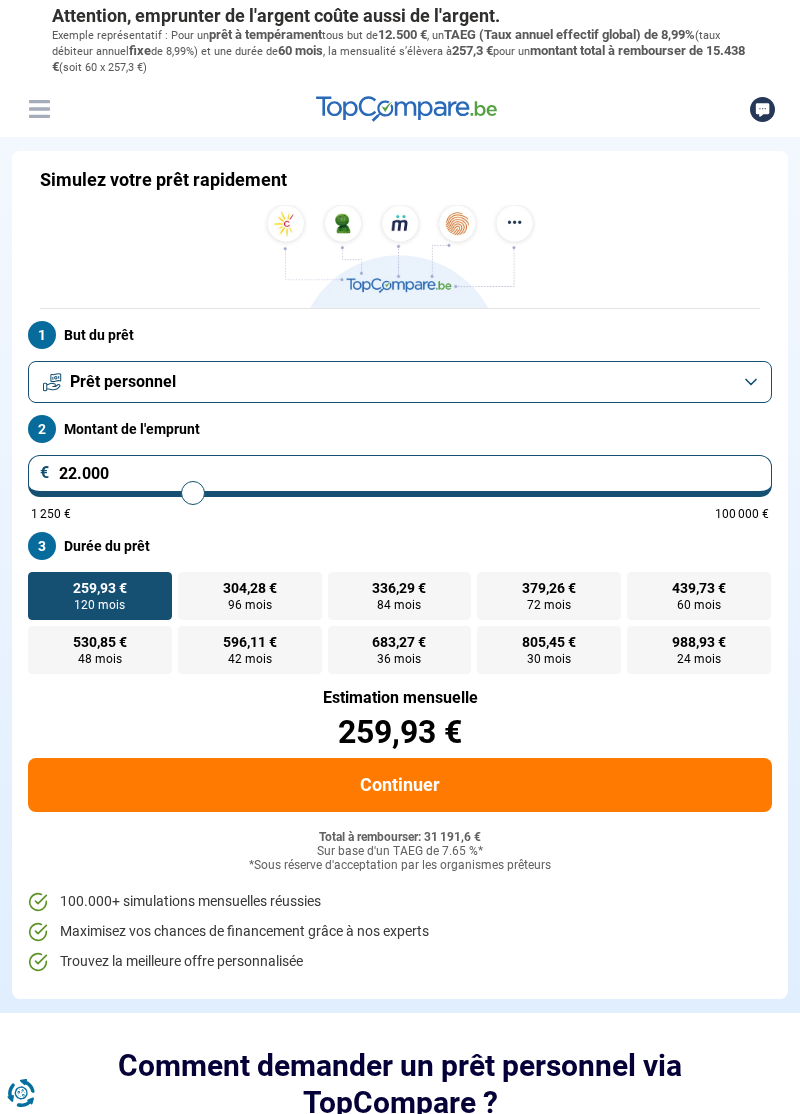 type on "23.000" 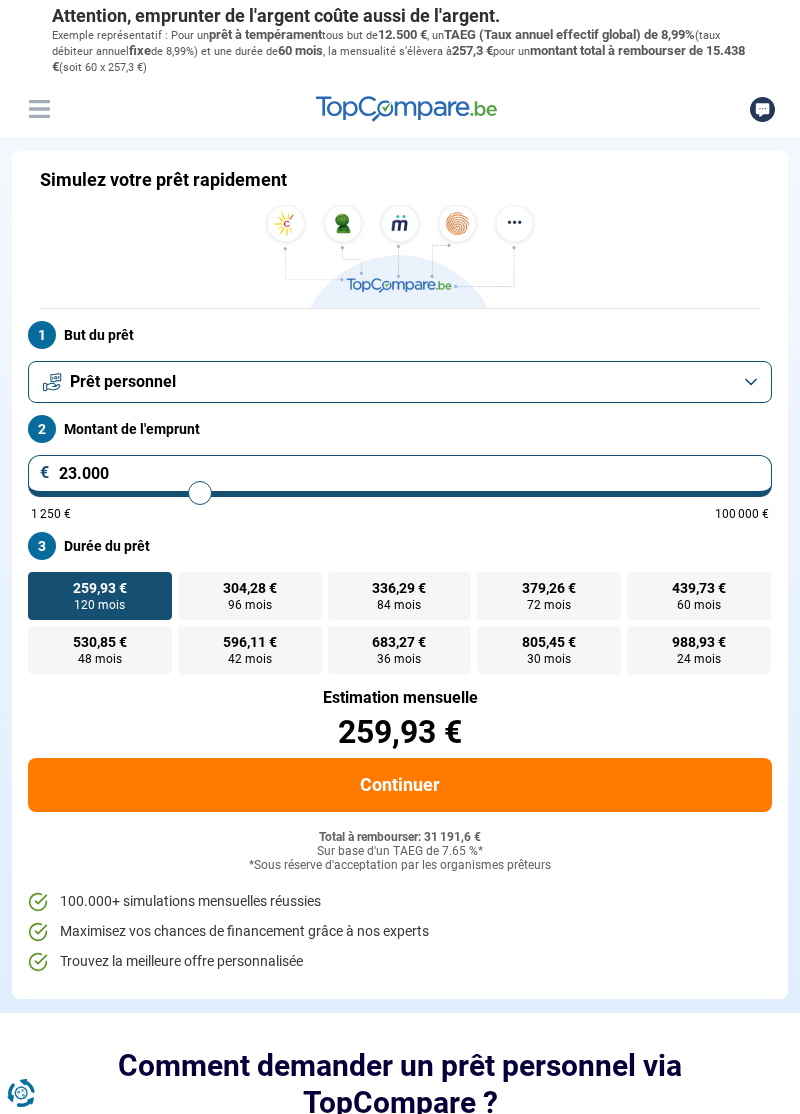 type on "22.000" 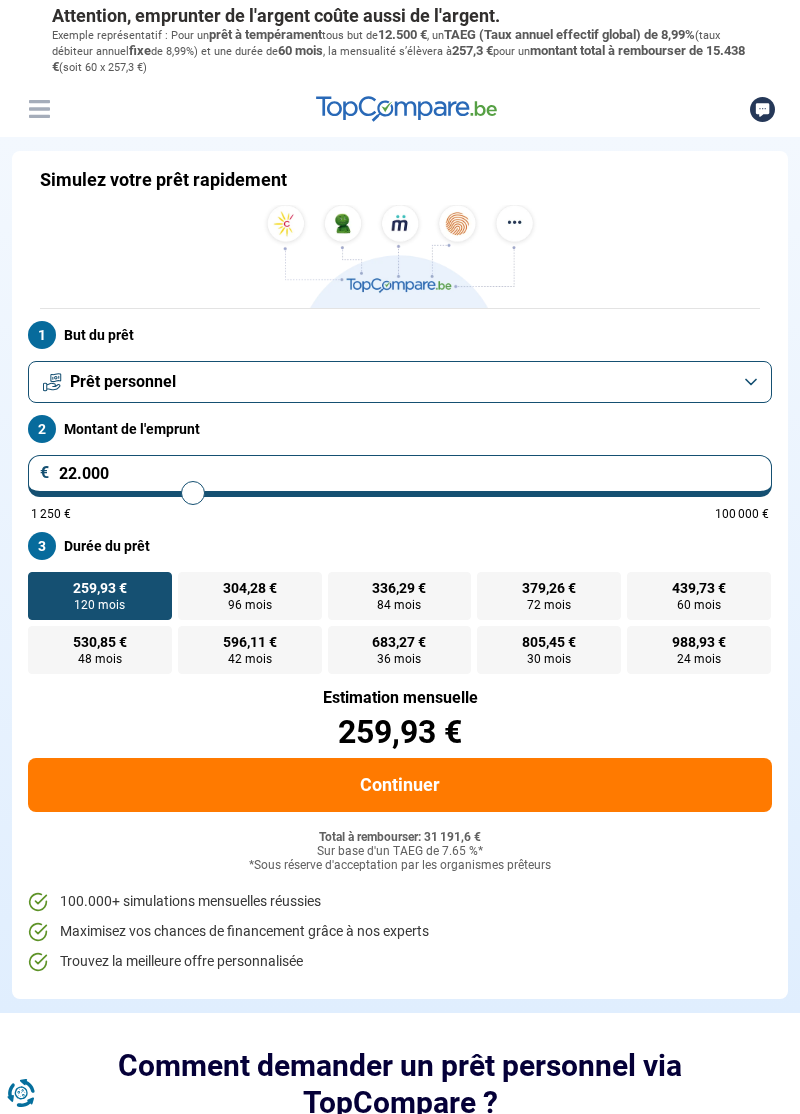 type on "21.750" 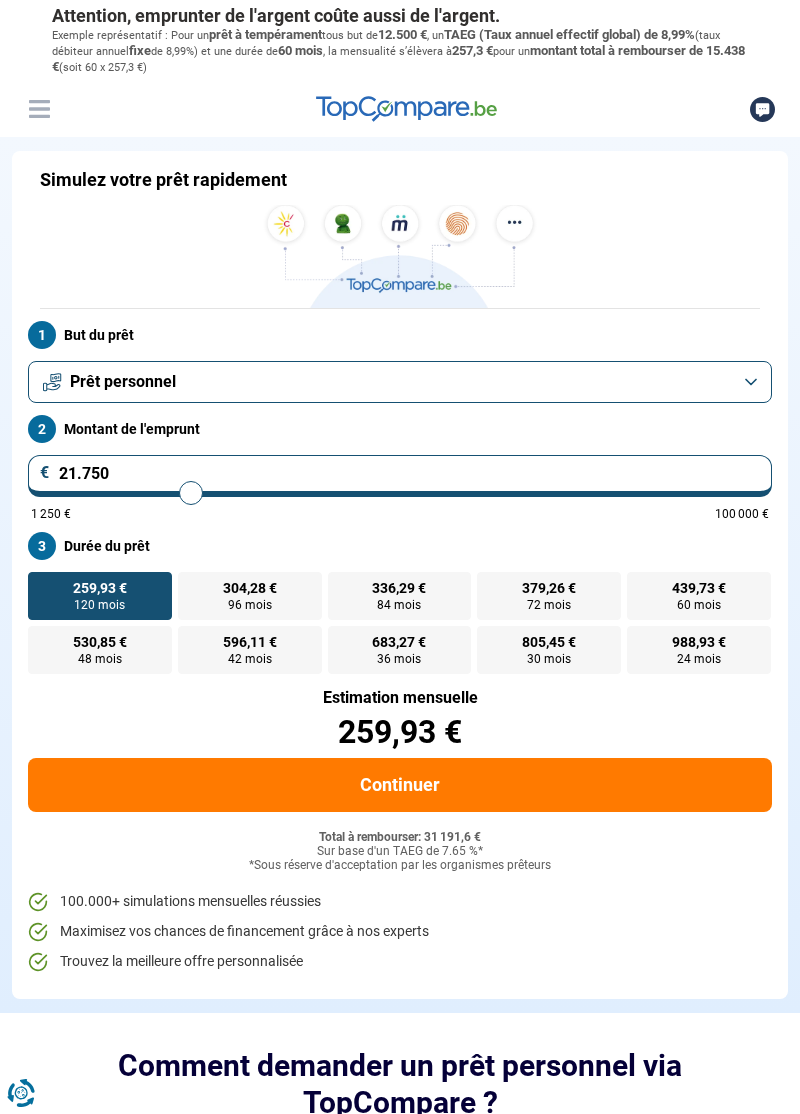 type on "21.500" 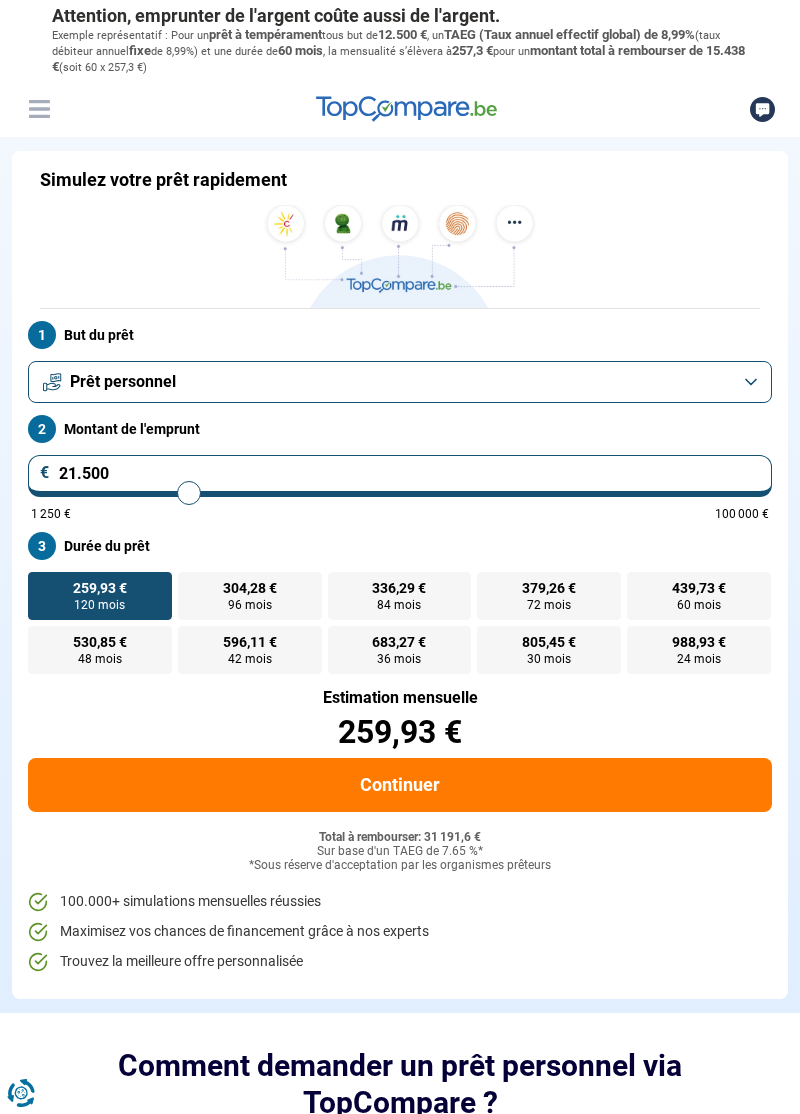 type on "21.250" 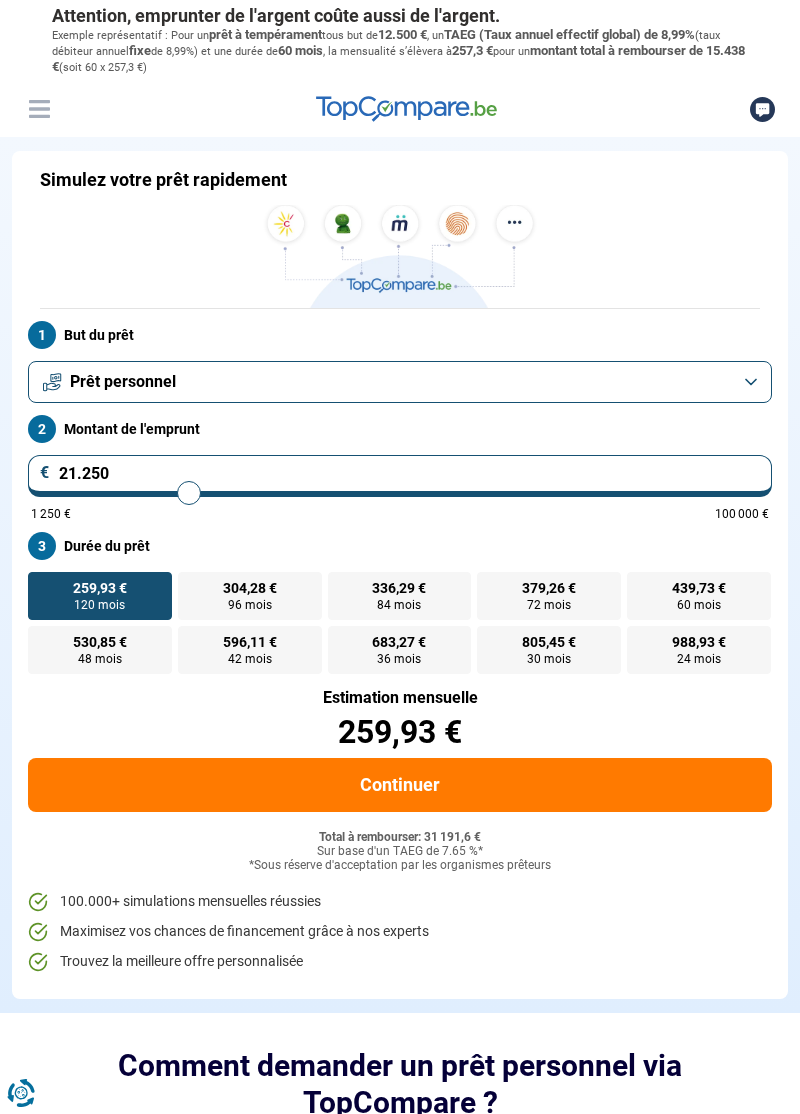 type on "21250" 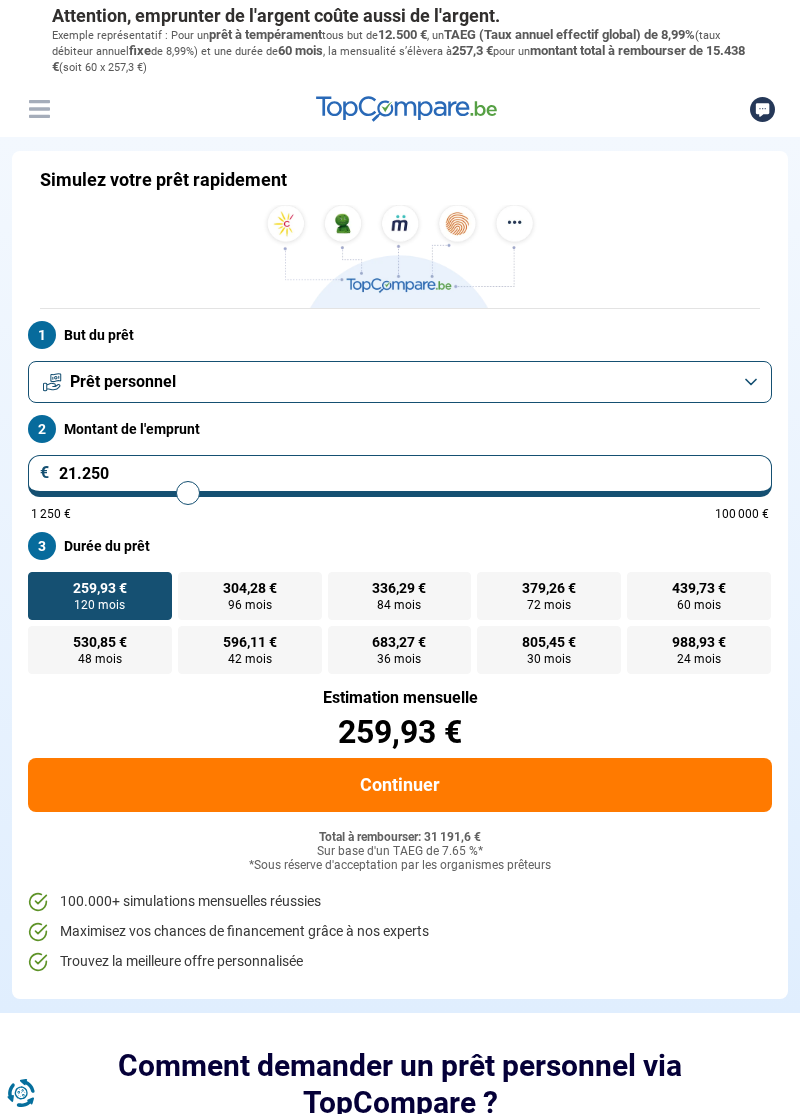 type on "21.000" 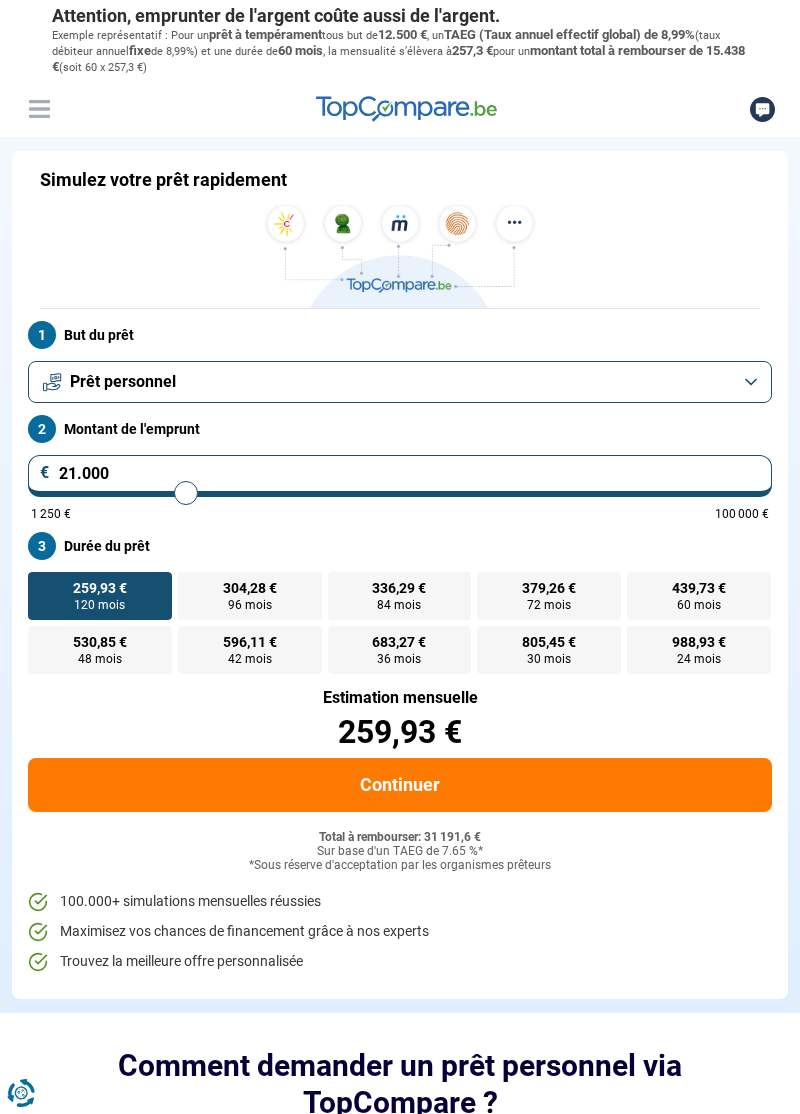 type on "20.750" 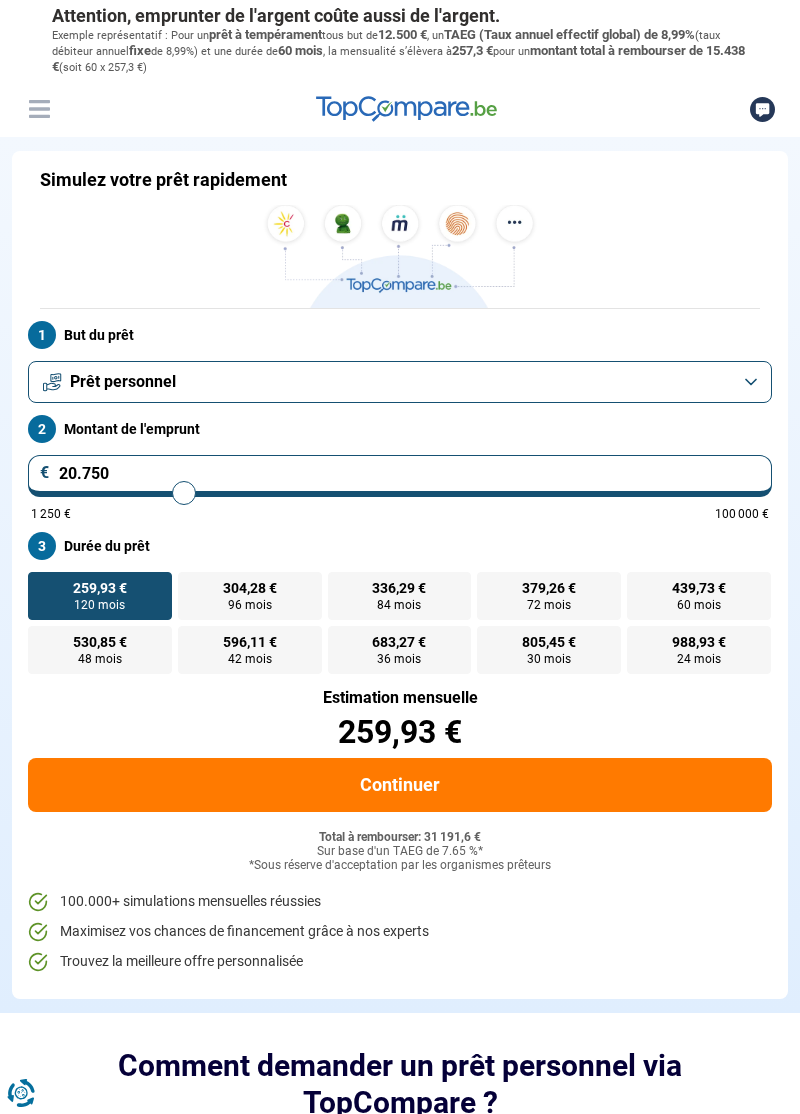 type on "20.500" 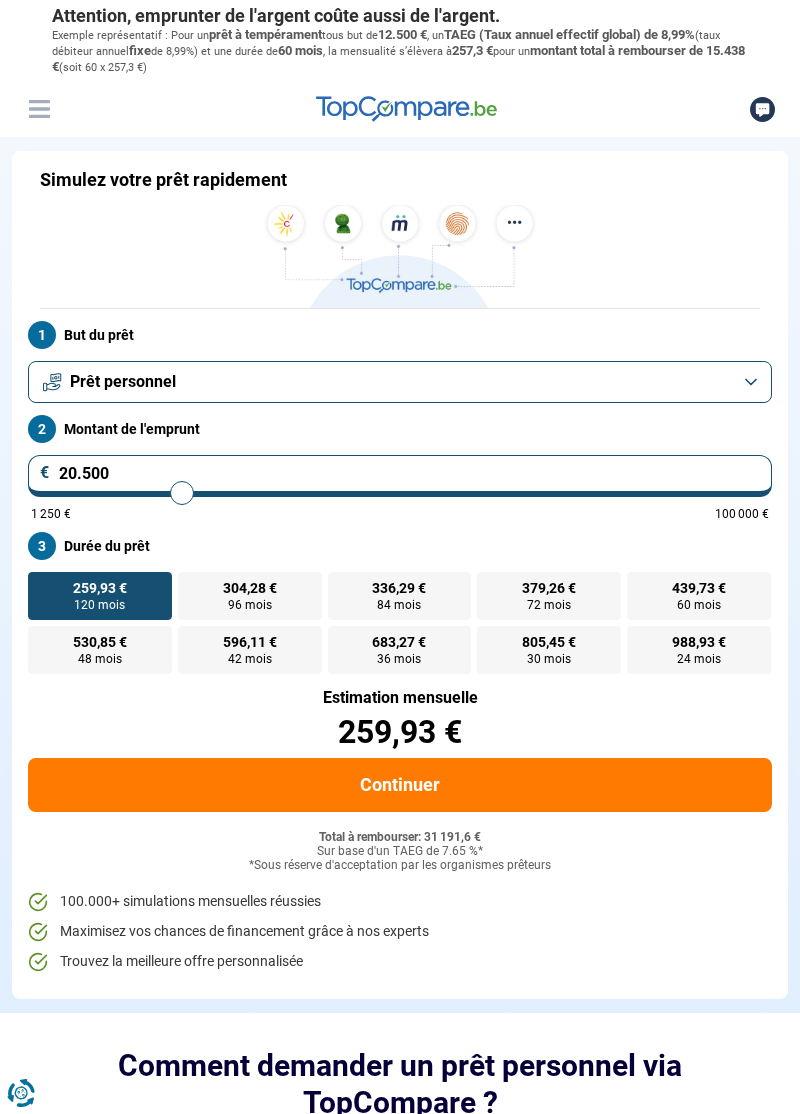 type on "20.250" 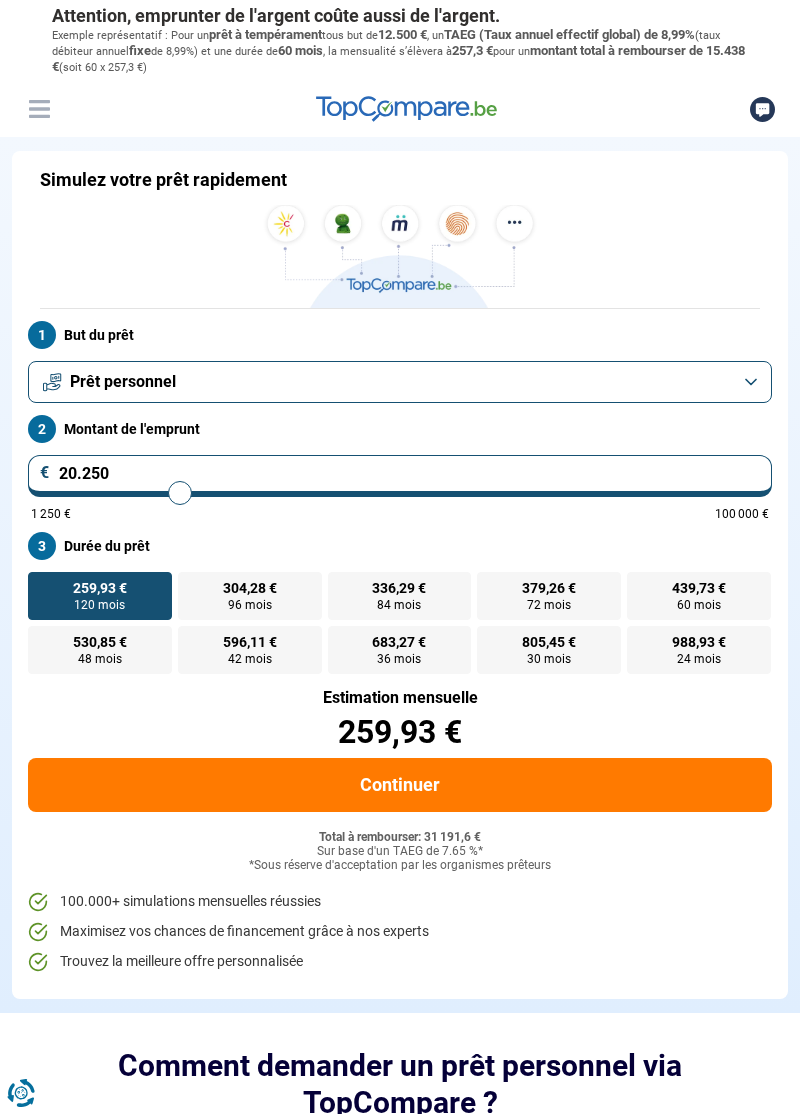 type on "20.000" 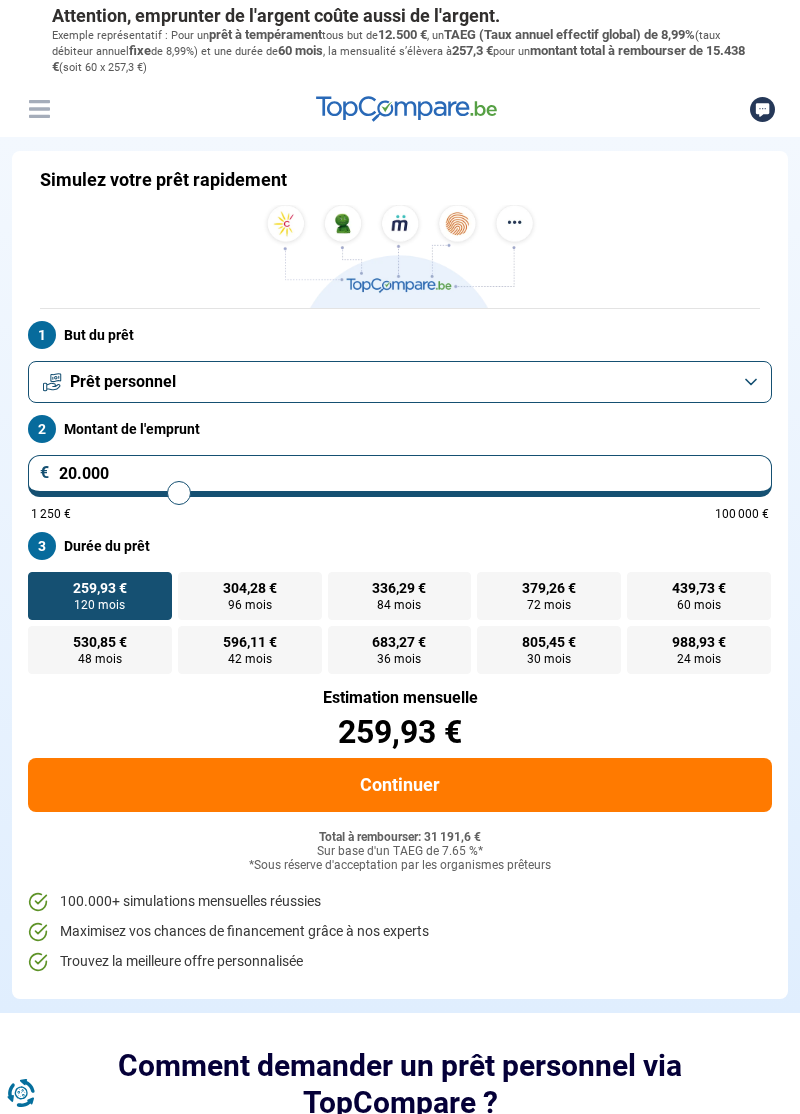 type on "19.750" 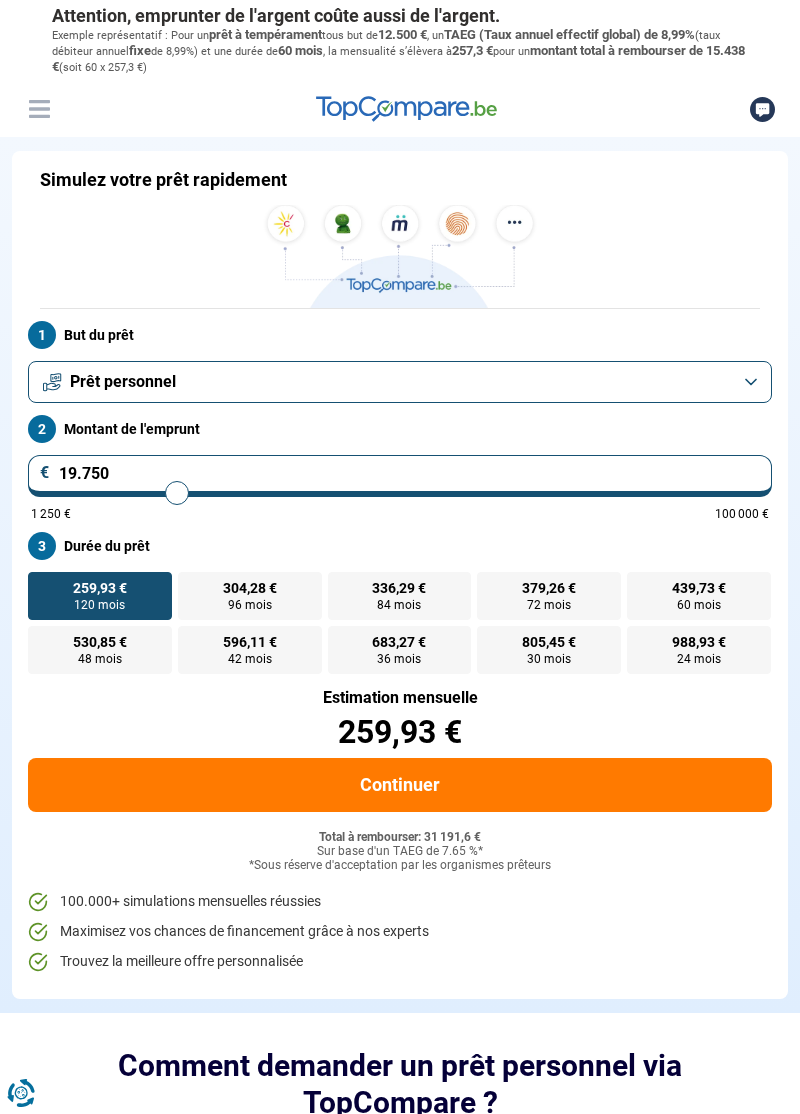 type on "20.000" 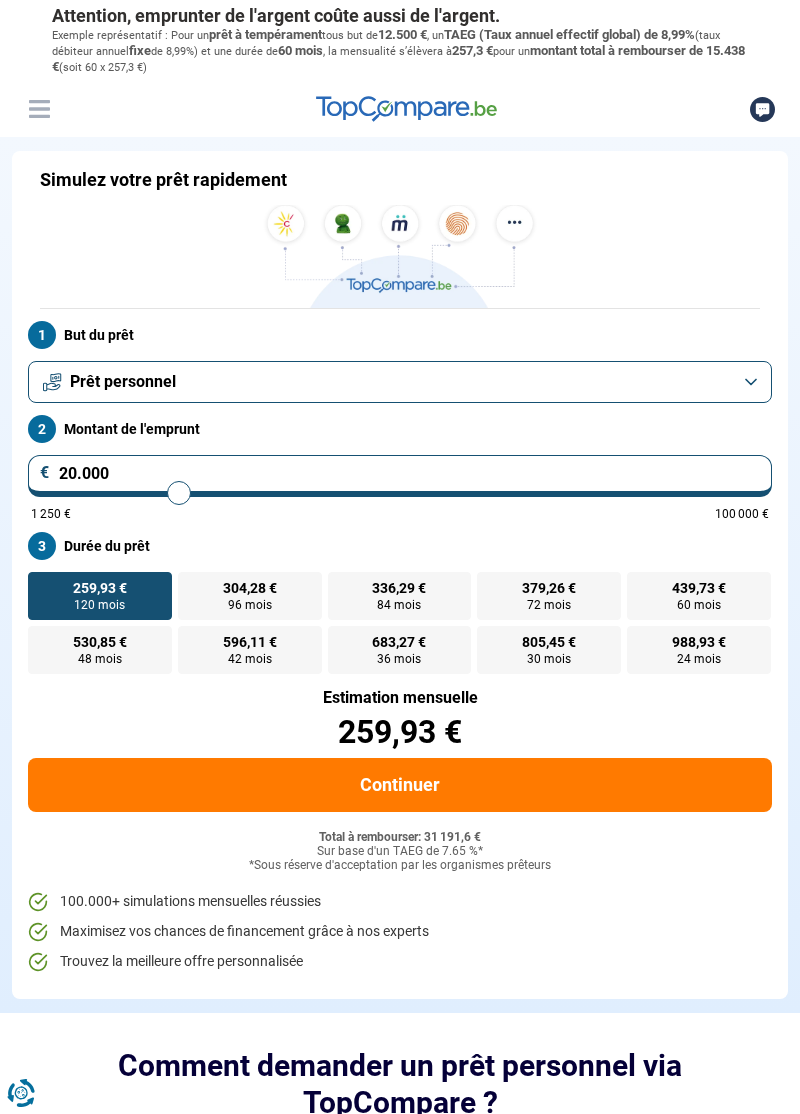 type on "20.250" 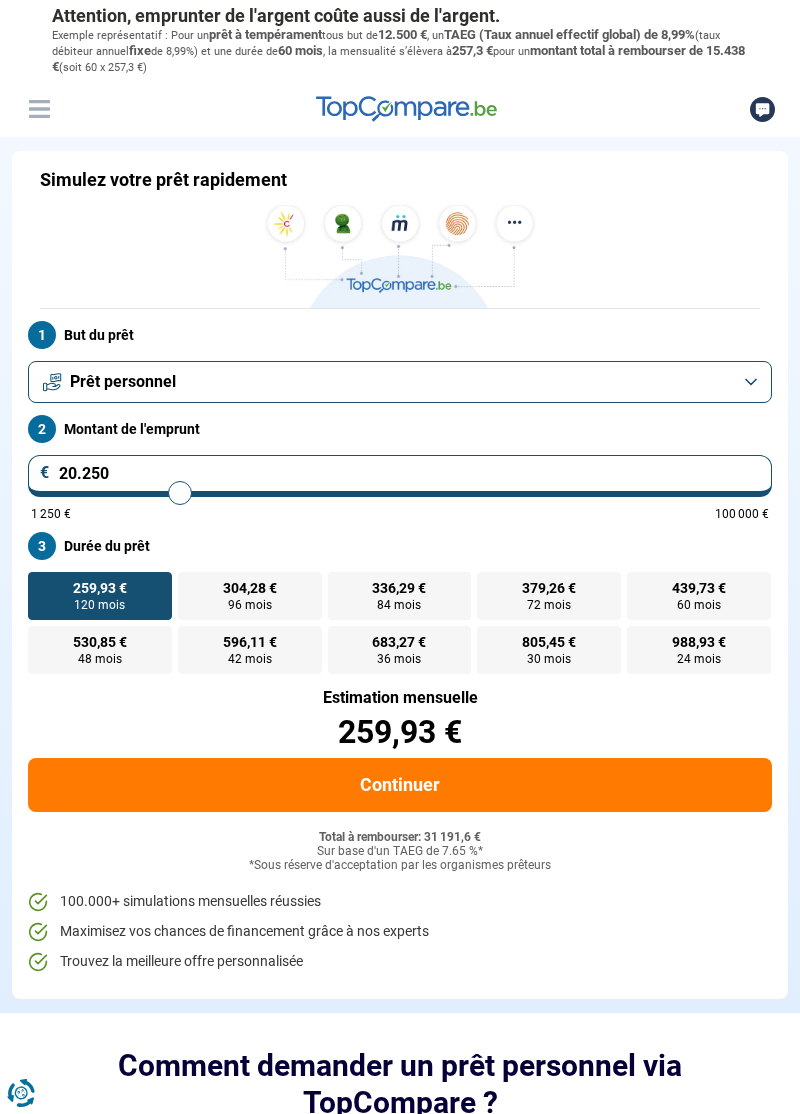 type on "20.000" 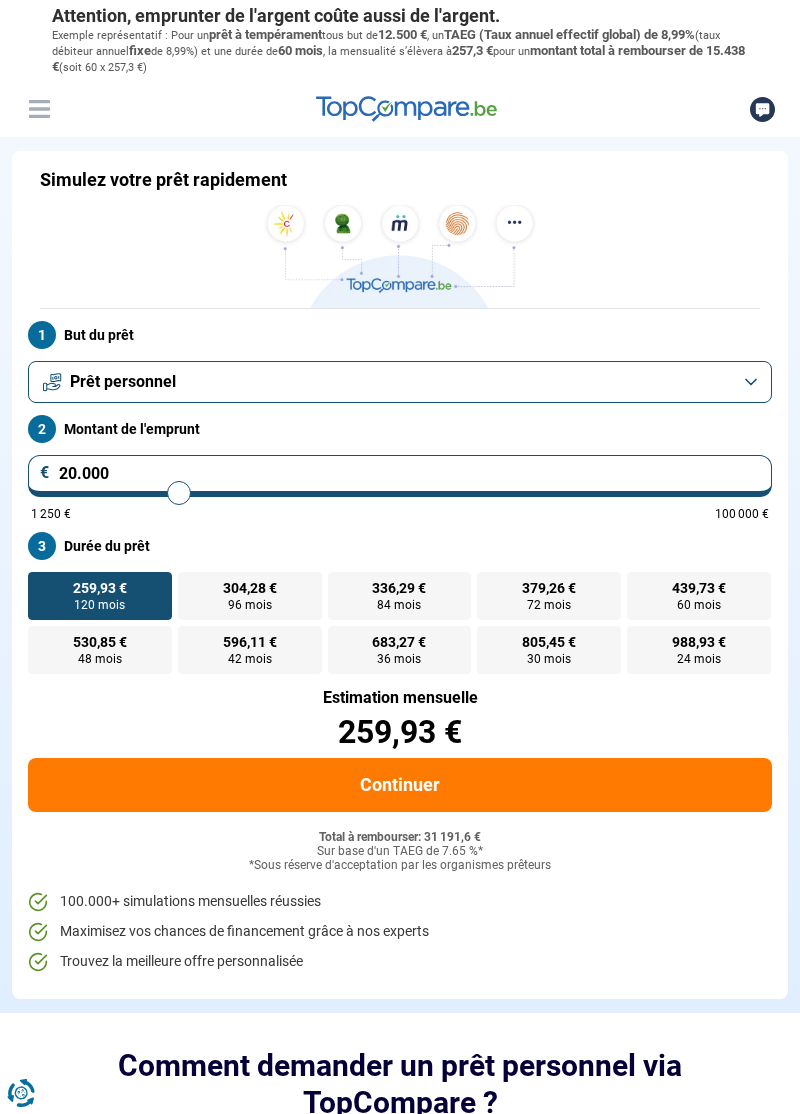 type on "20000" 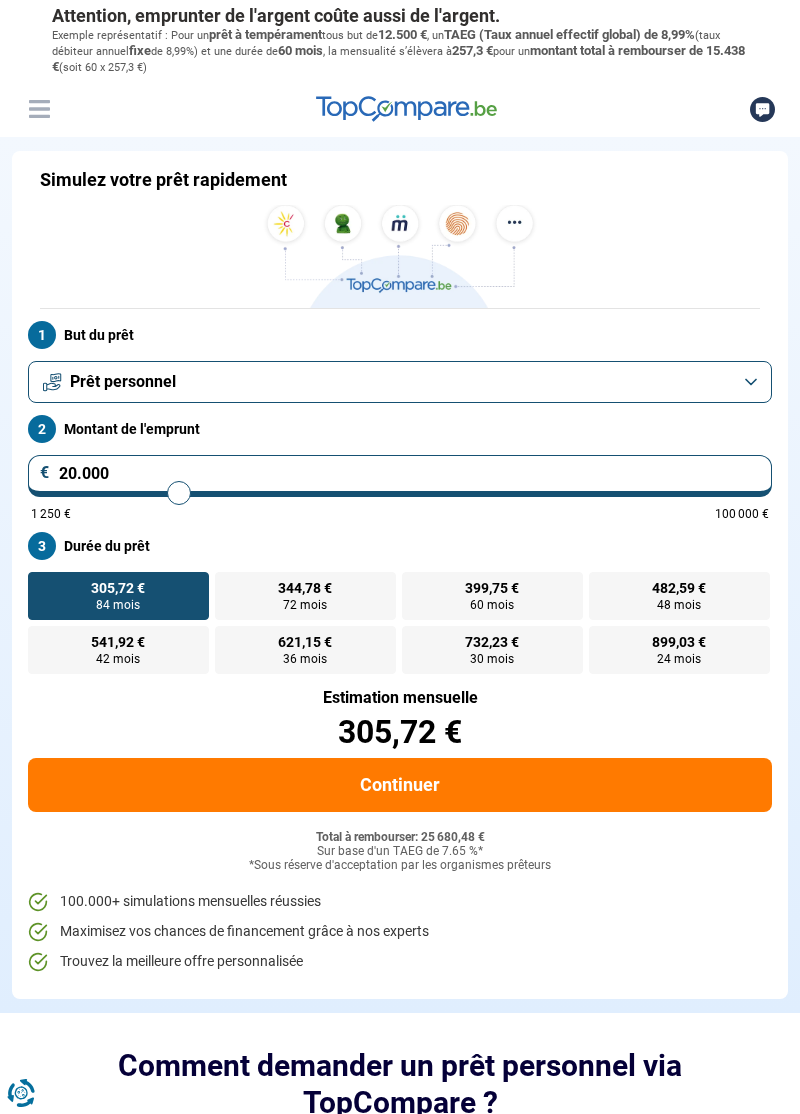 click on "But du prêt Prêt personnel Montant de l'emprunt 20.000 € 1 250 € 100 000 € Durée du prêt 305,72 € 84 mois 344,78 € 72 mois 399,75 € 60 mois 482,59 € 48 mois 541,92 € 42 mois 621,15 € 36 mois 732,23 € 30 mois 899,03 € 24 mois Estimation mensuelle 305,72 € Continuer Total à rembourser: 25 680,48 € Sur base d'un TAEG de 7.65 %* *Sous réserve d'acceptation par les organismes prêteurs 100.000+ simulations mensuelles réussies Maximisez vos chances de financement grâce à nos experts  Trouvez la meilleure offre personnalisée" at bounding box center [400, 653] 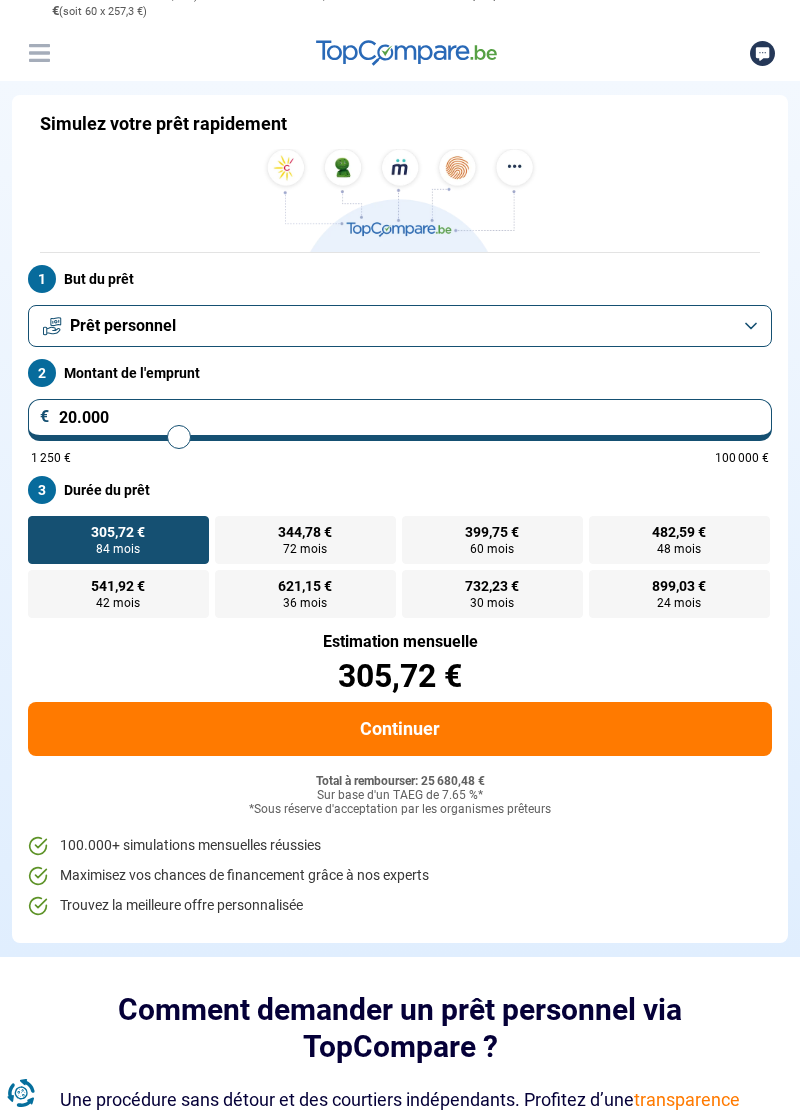 scroll, scrollTop: 0, scrollLeft: 0, axis: both 